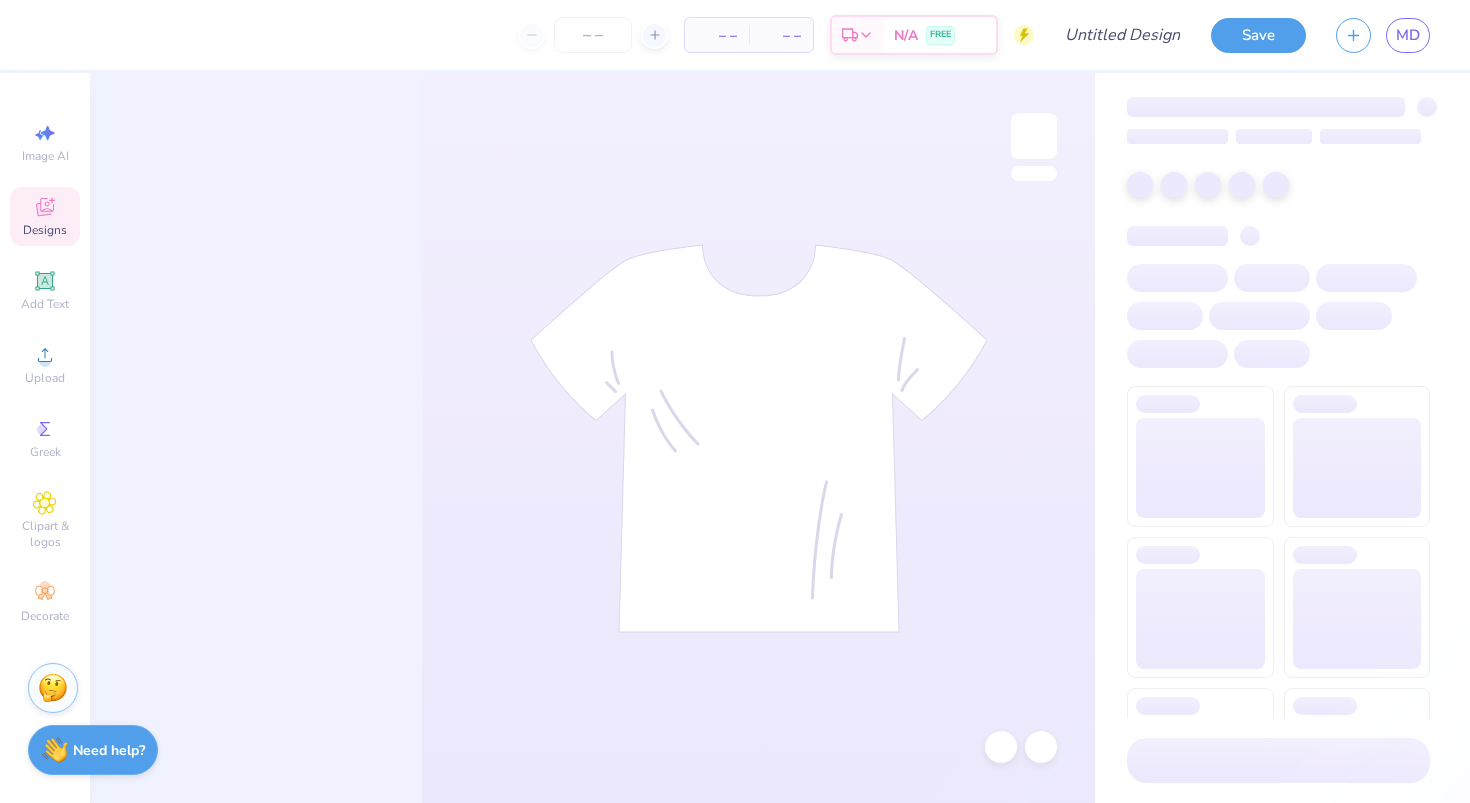 scroll, scrollTop: 0, scrollLeft: 0, axis: both 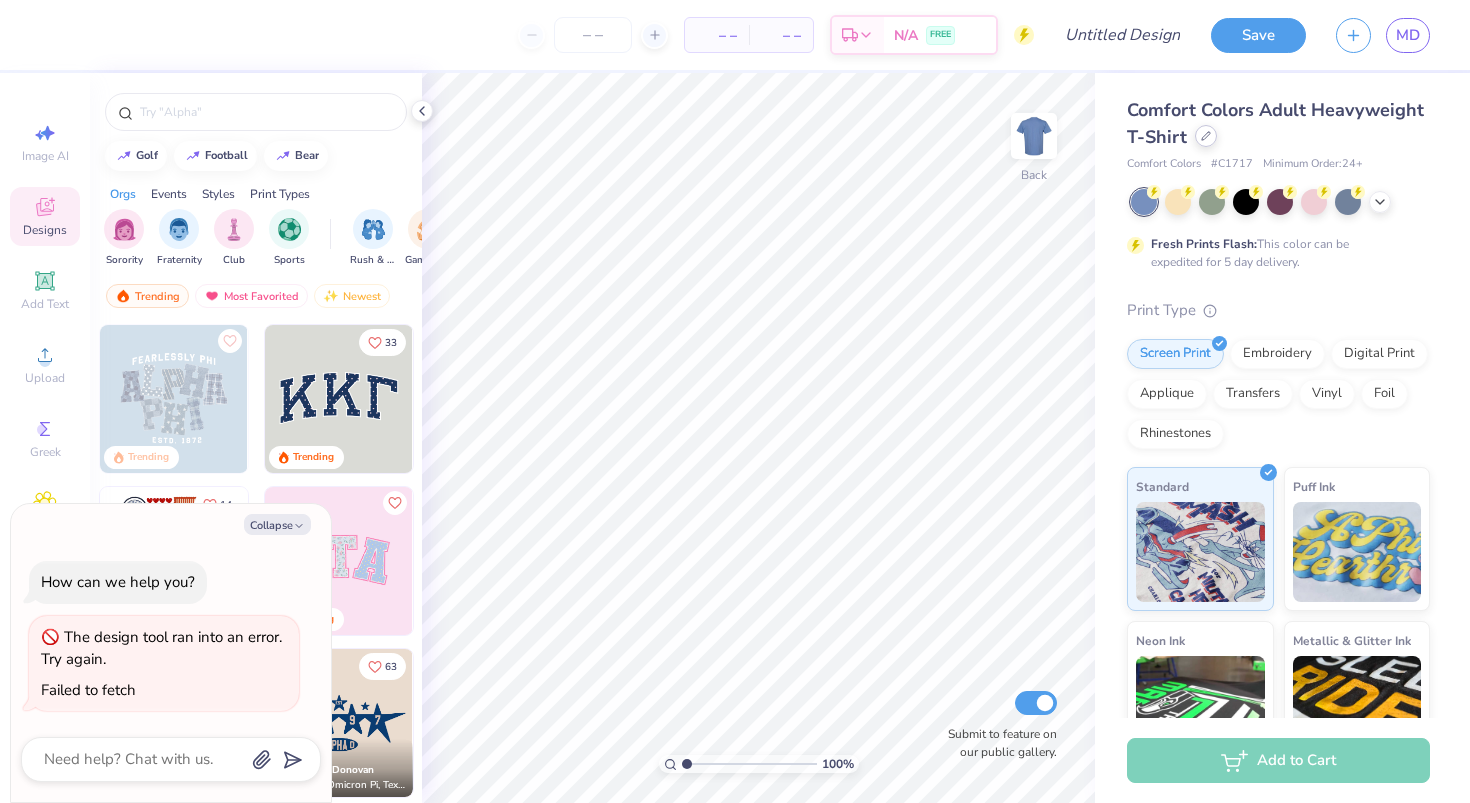 click 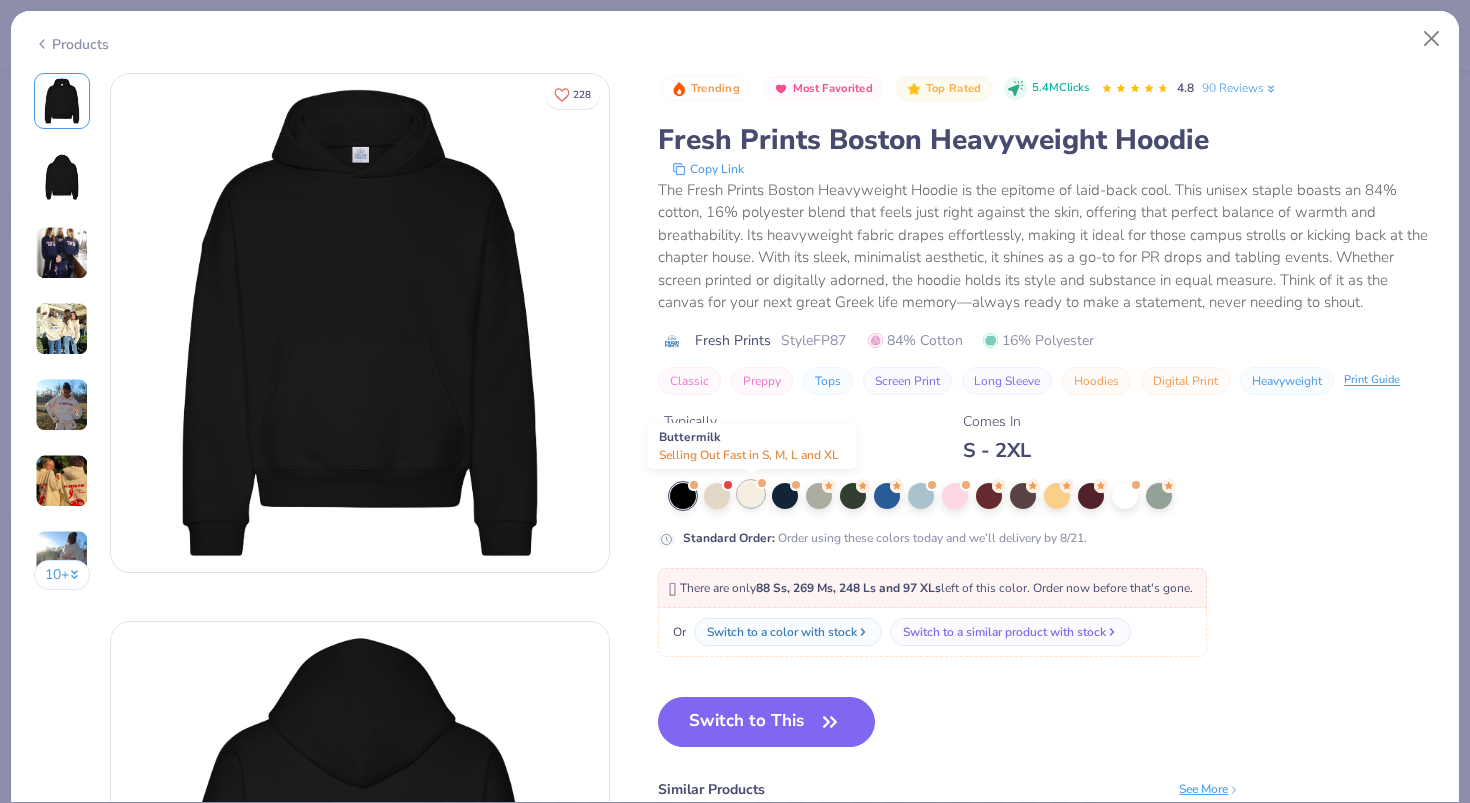 click at bounding box center [751, 494] 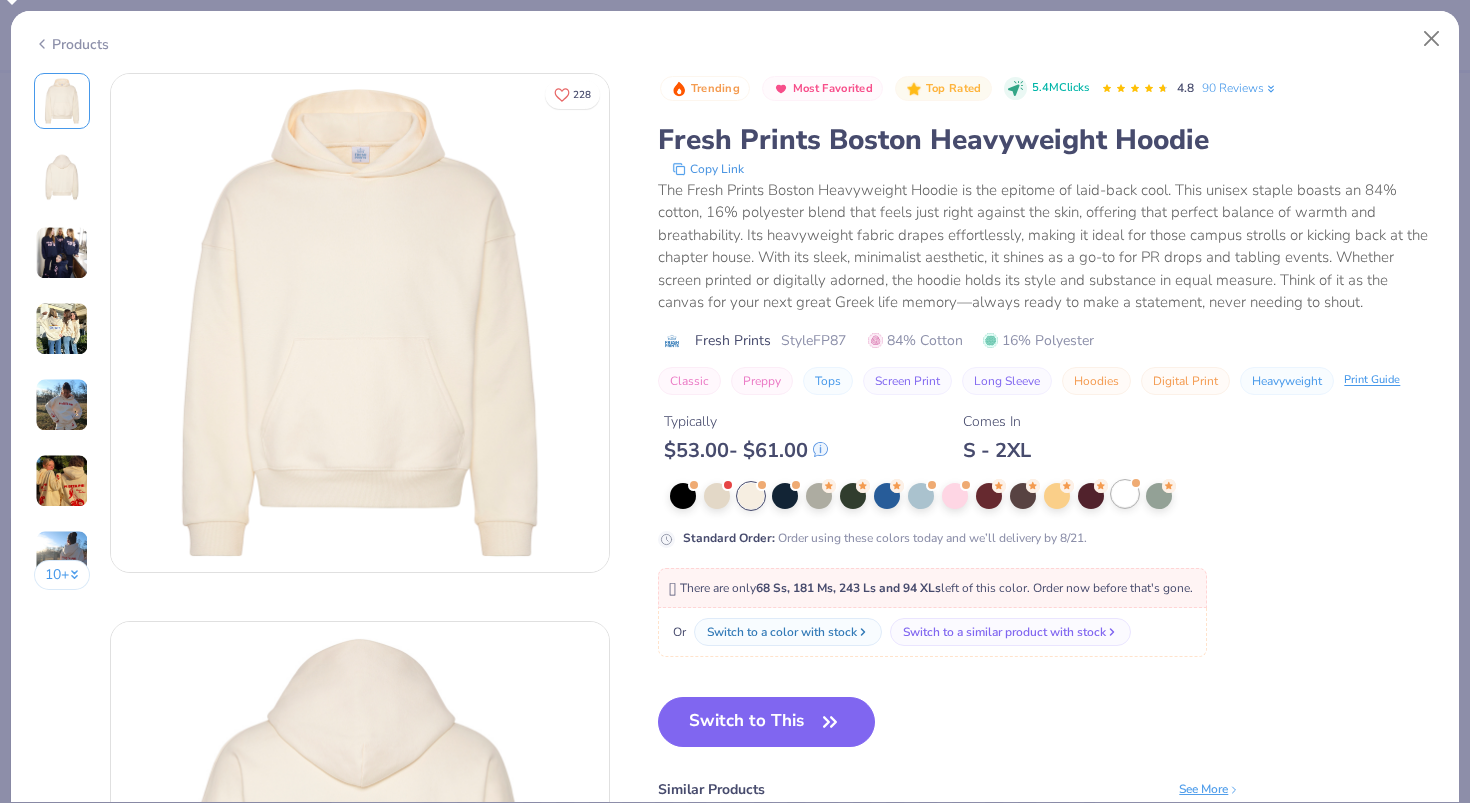 click at bounding box center [1125, 494] 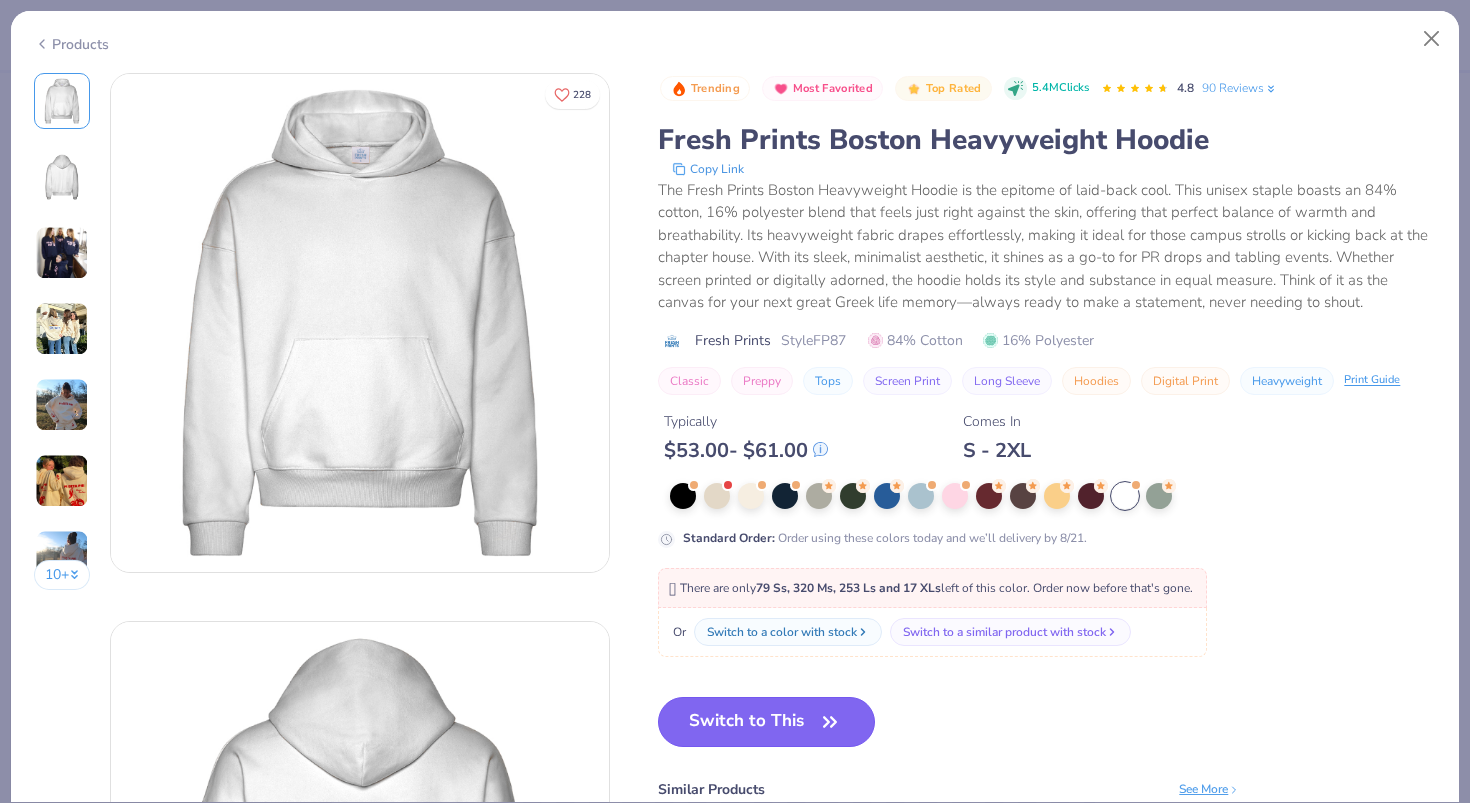 click on "Switch to This" at bounding box center [766, 722] 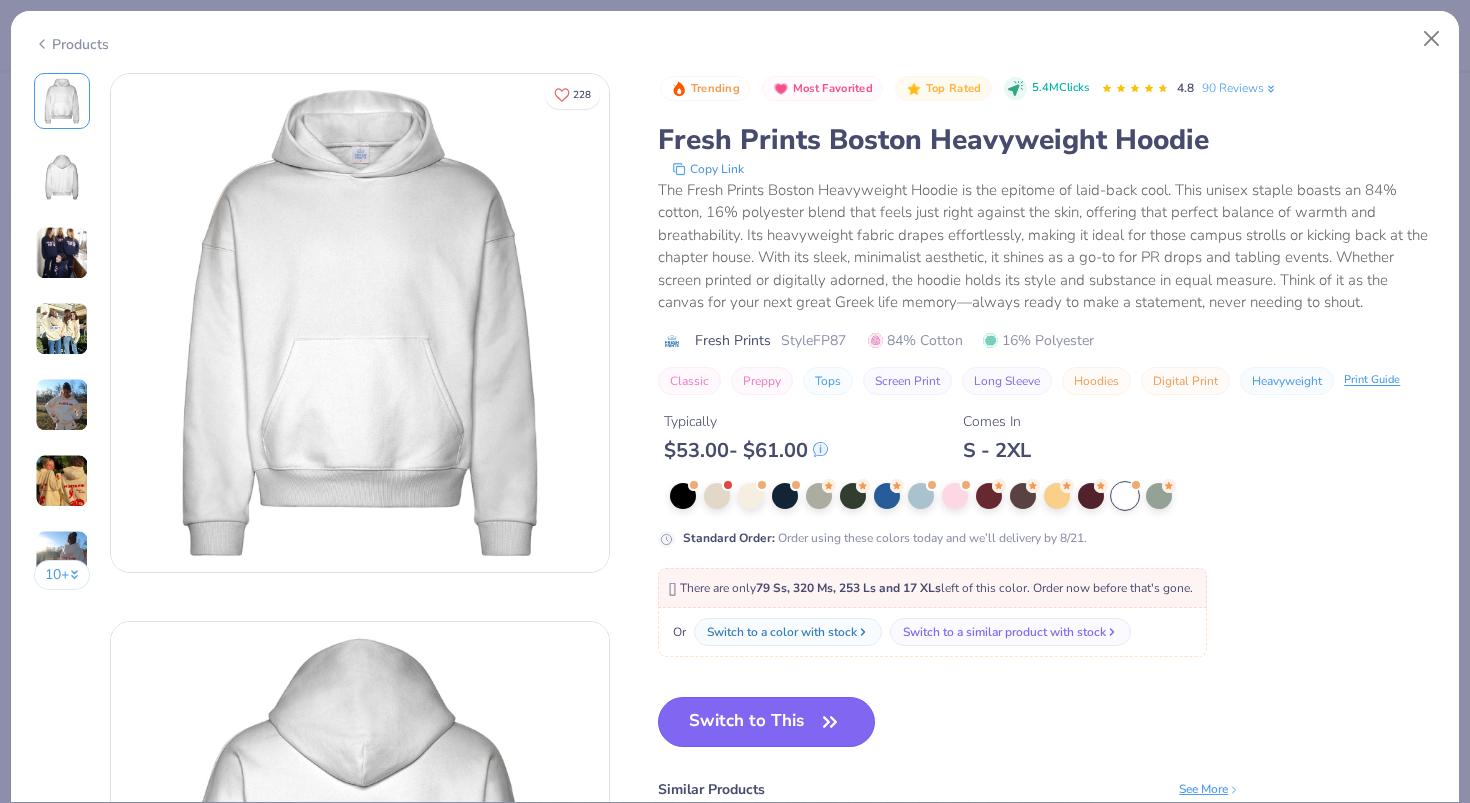 click on "Switch to This" at bounding box center [766, 722] 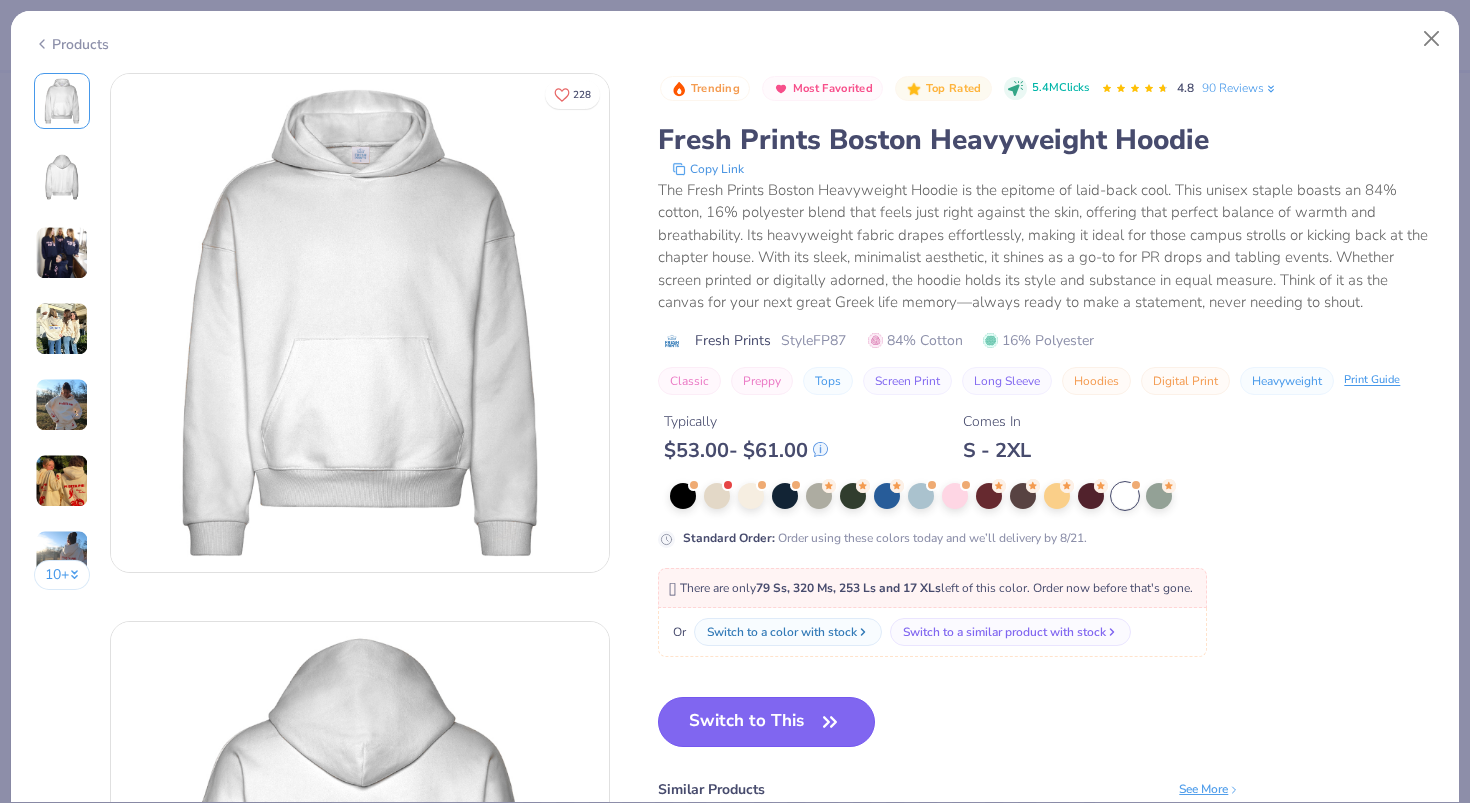 click on "Switch to This" at bounding box center (766, 722) 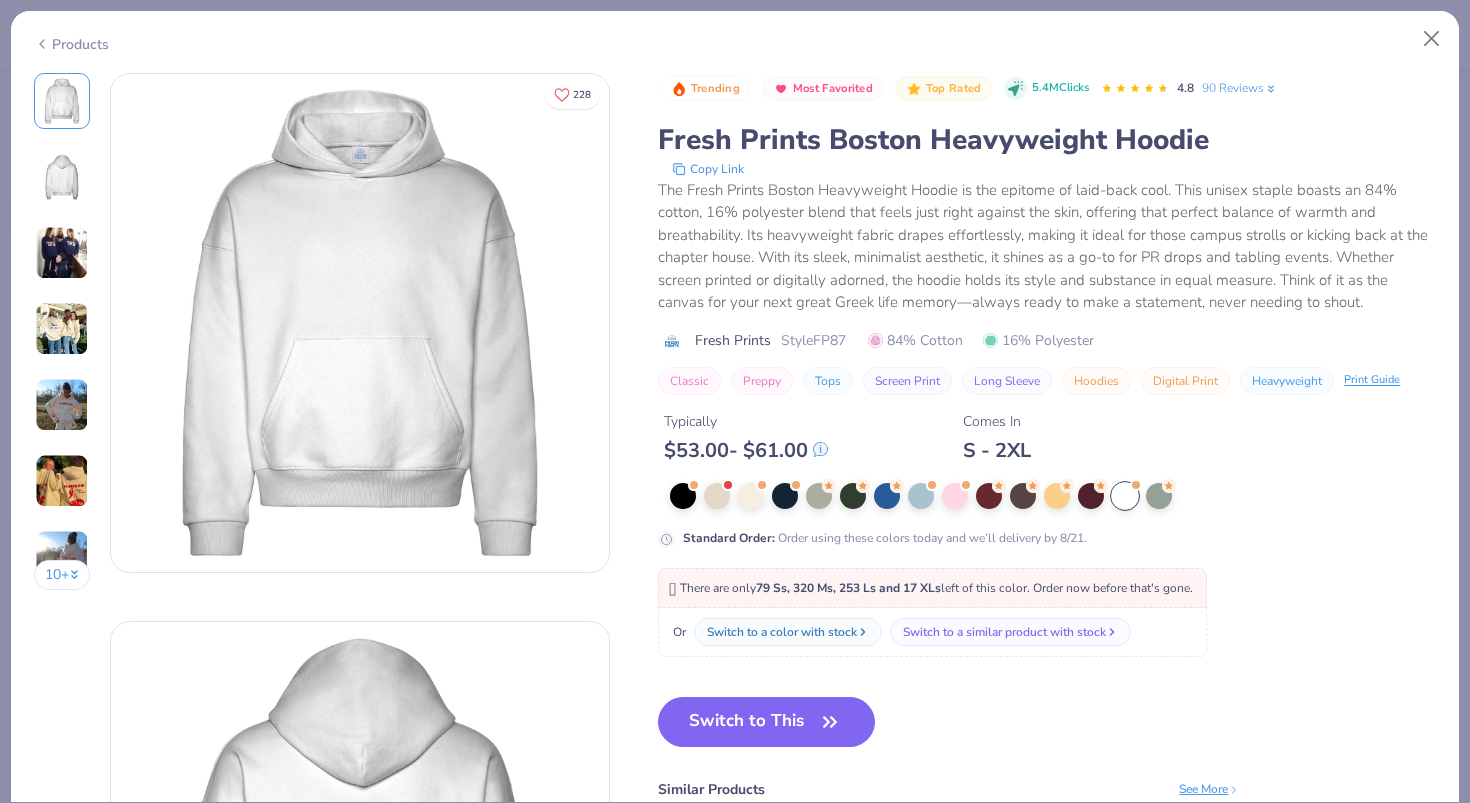 click on "🫣 There are only  79 Ss, 320 Ms, 253 Ls and 17 XLs  left of this color. Order now before that's gone." at bounding box center (931, 588) 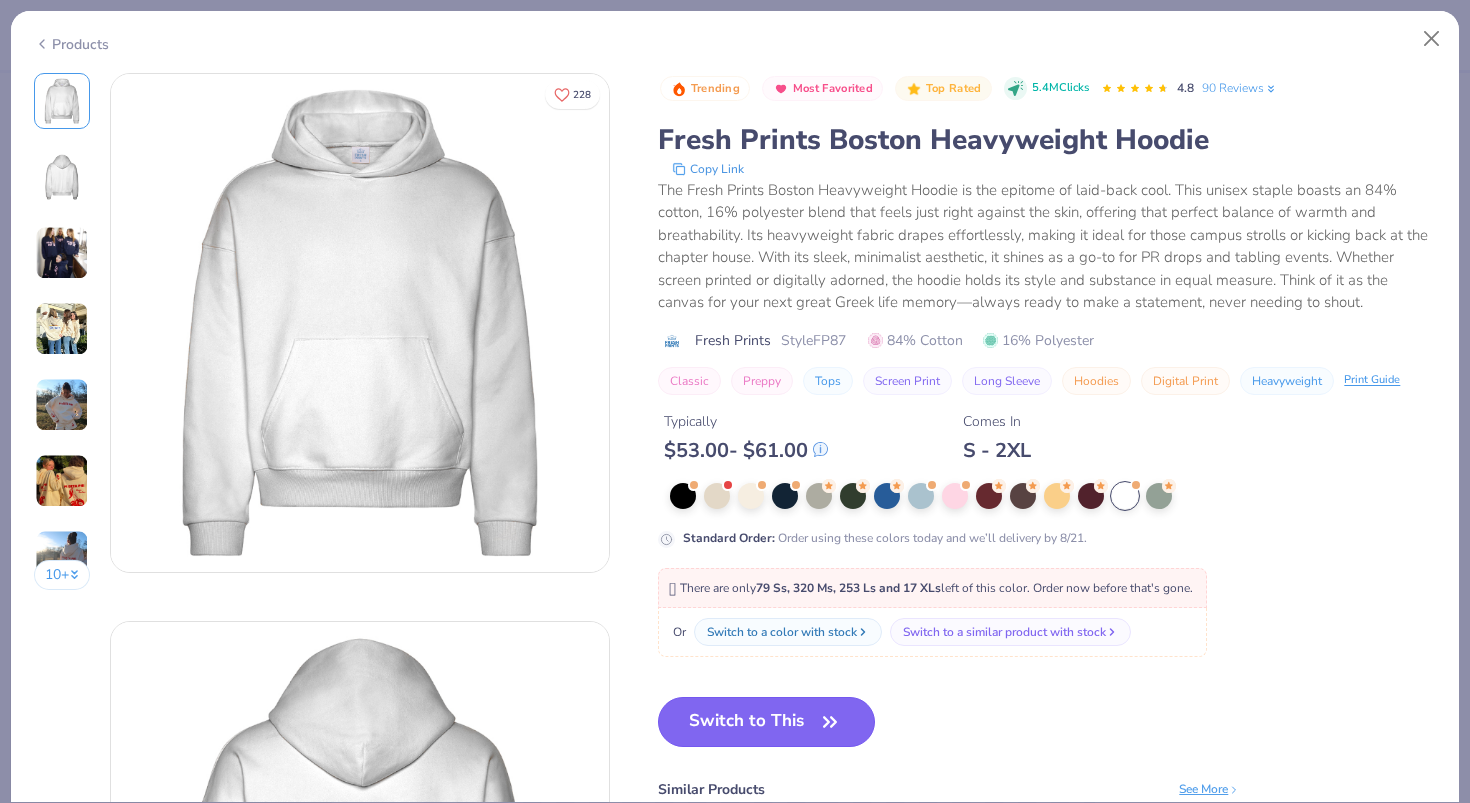 click 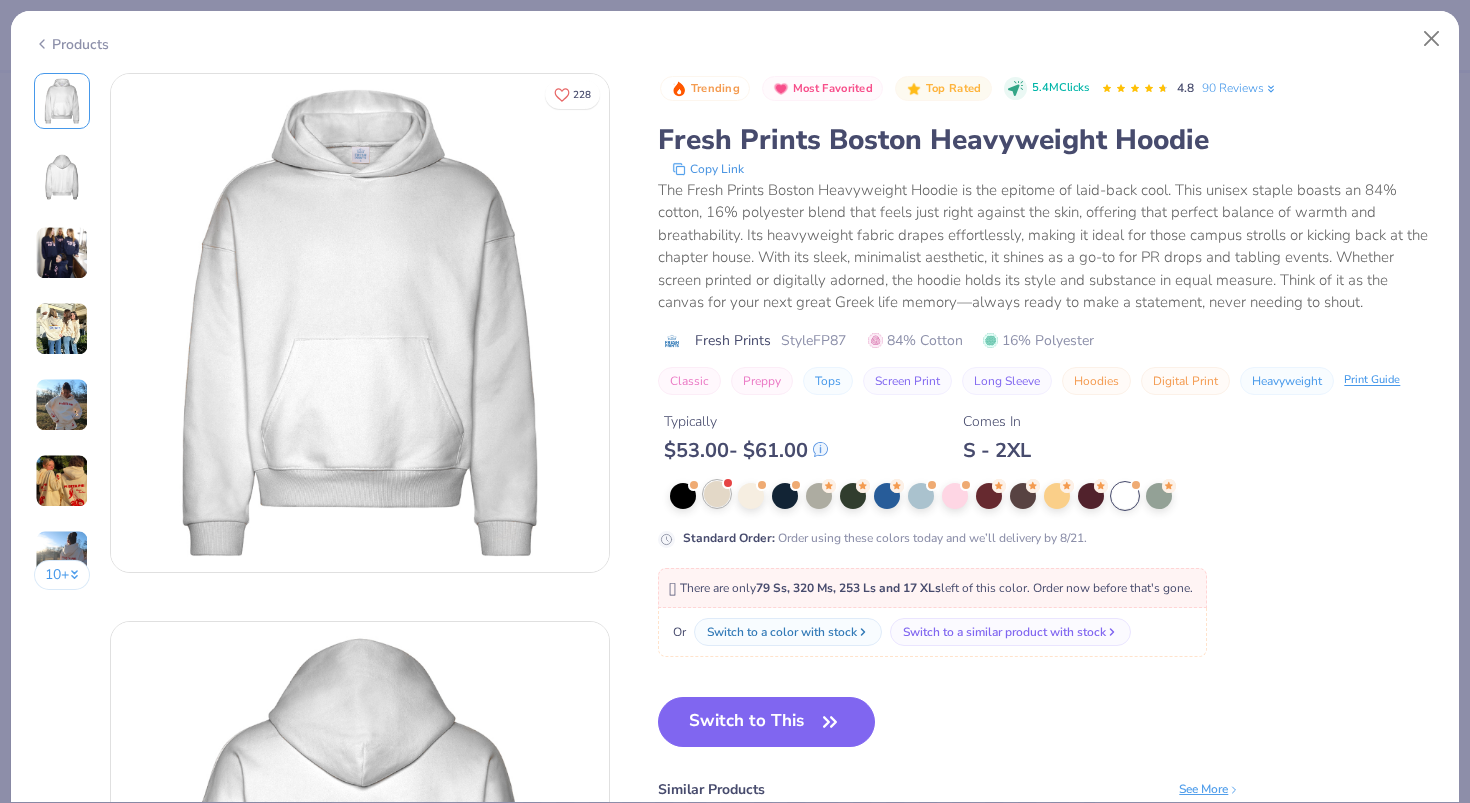 click at bounding box center [717, 494] 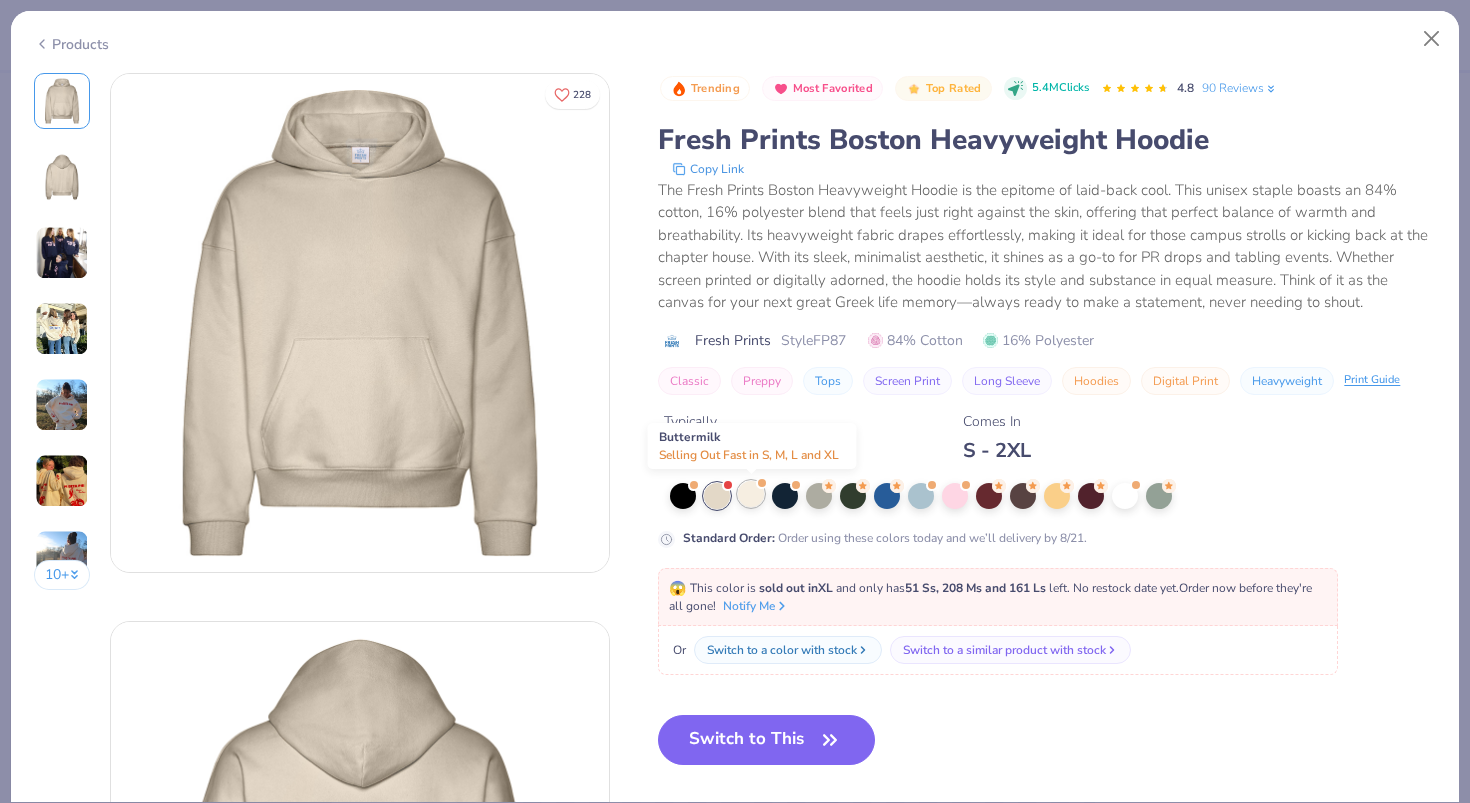 click at bounding box center (751, 494) 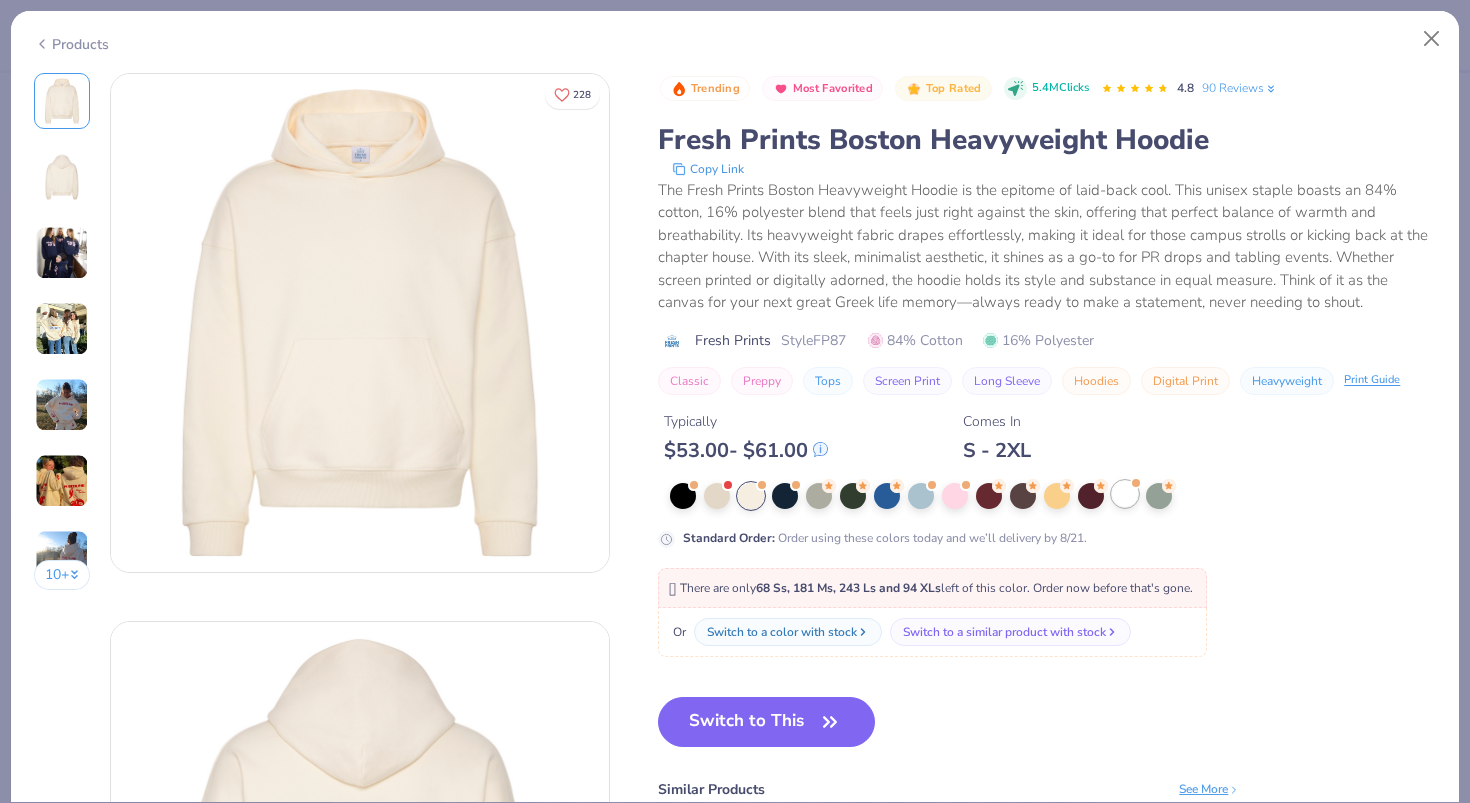 click at bounding box center [1125, 494] 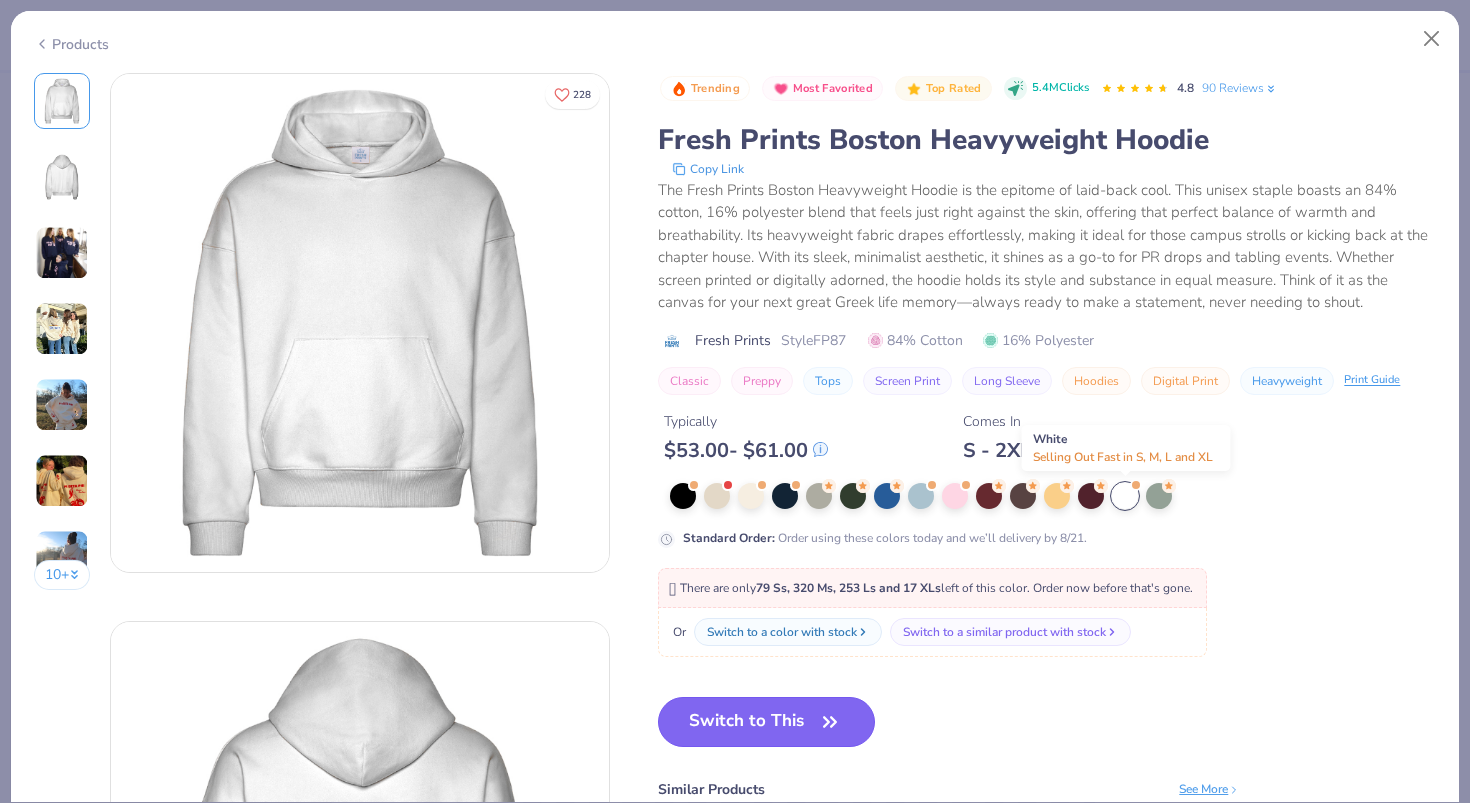 click on "Switch to This" at bounding box center [766, 722] 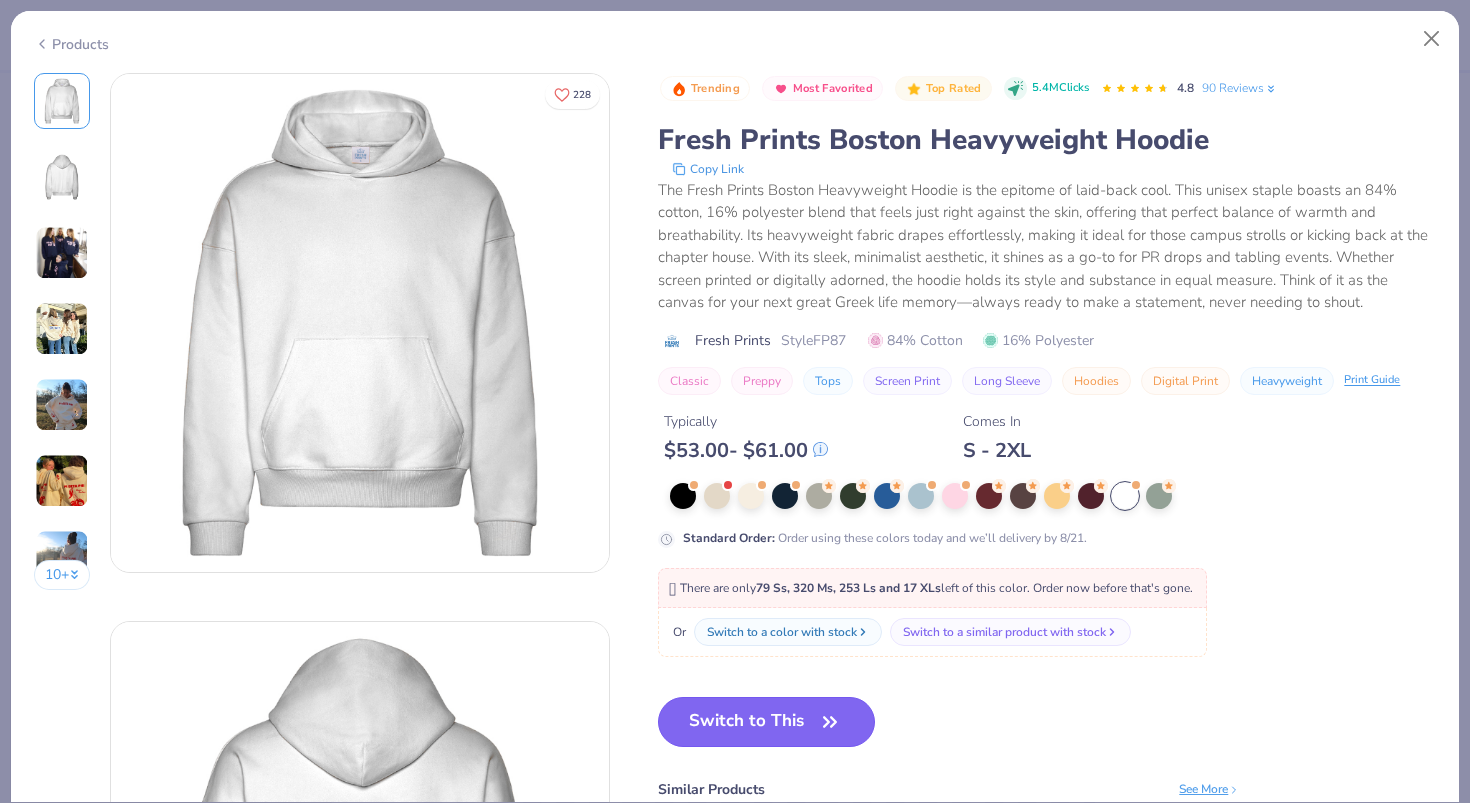 click 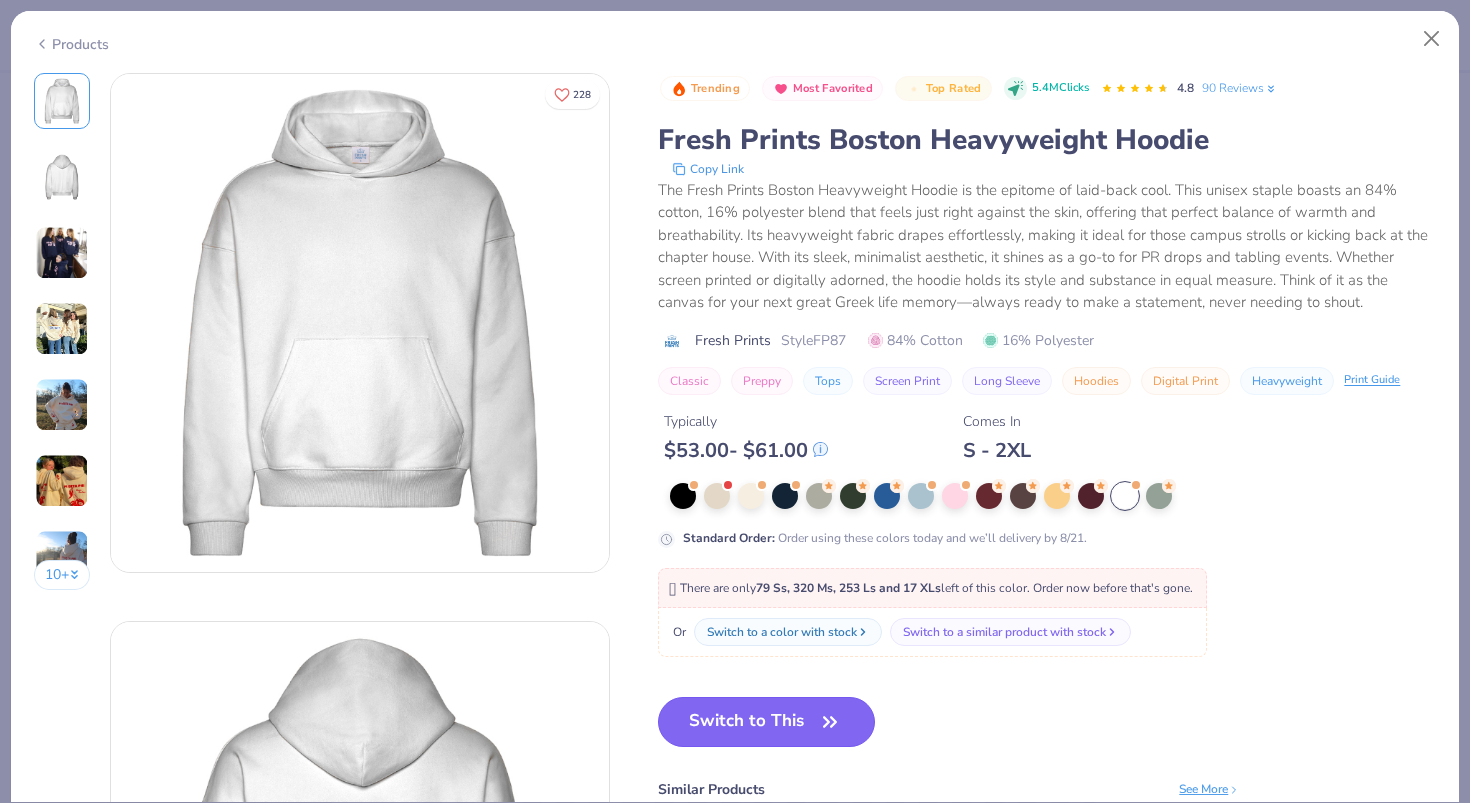 click 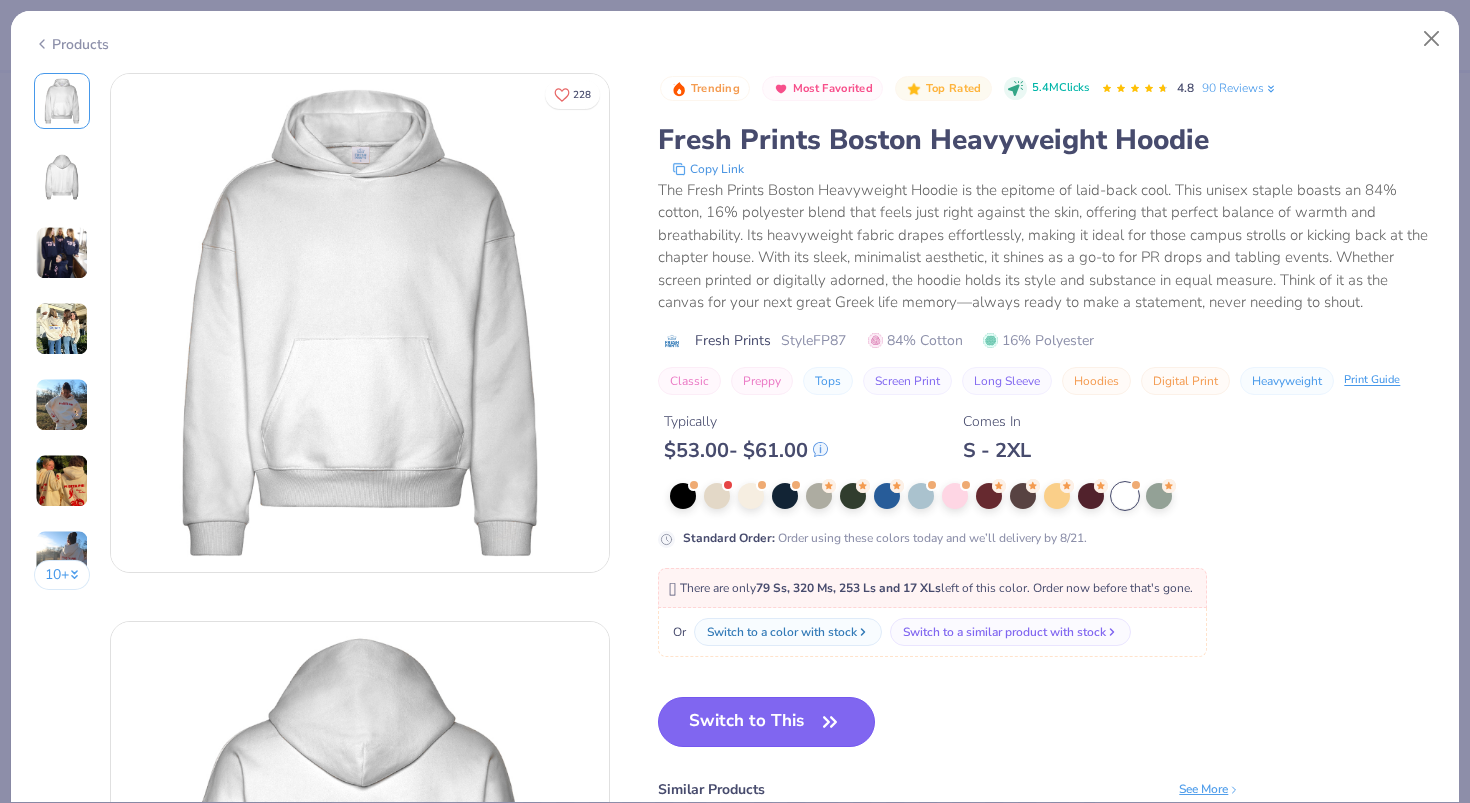 click 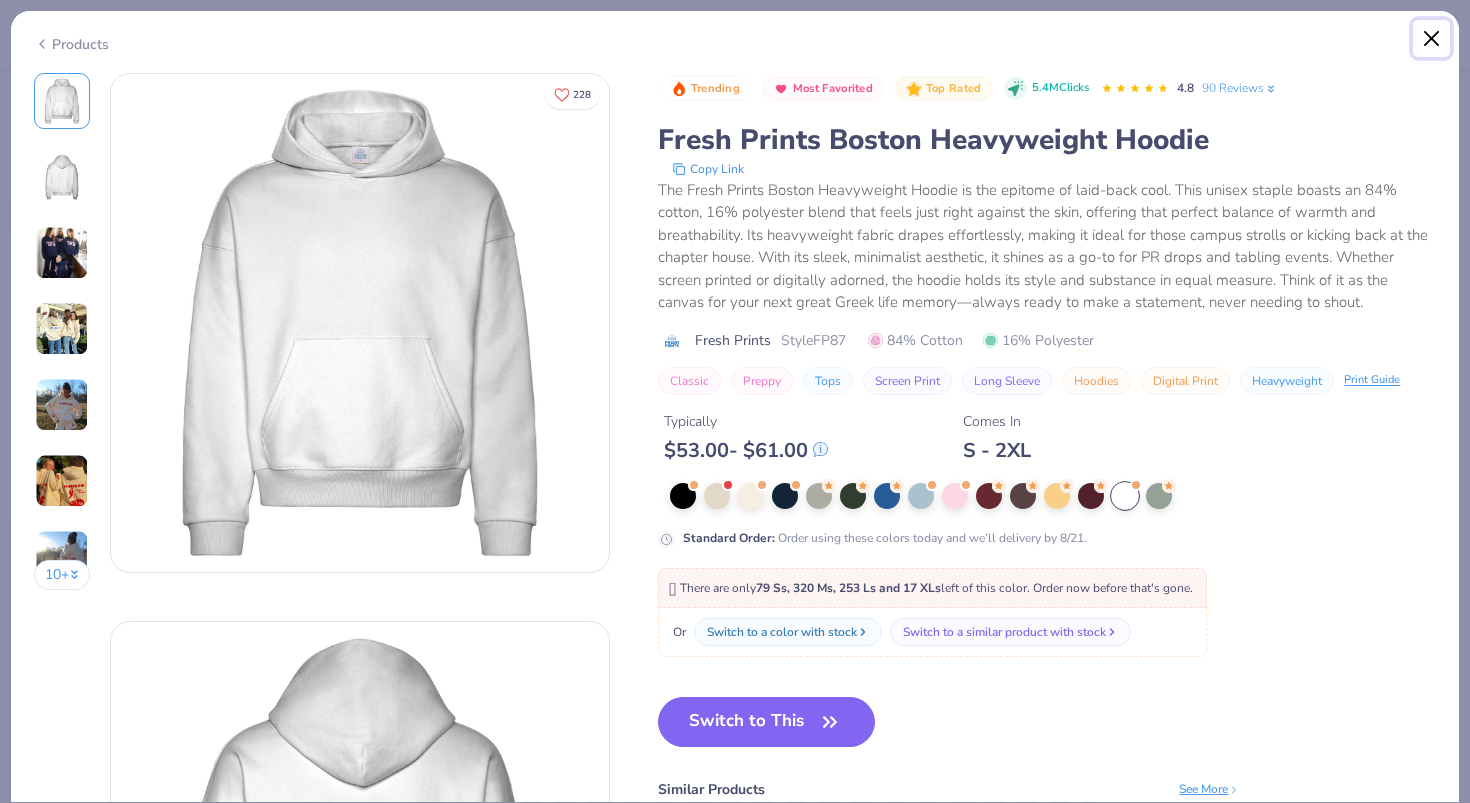 click at bounding box center [1432, 39] 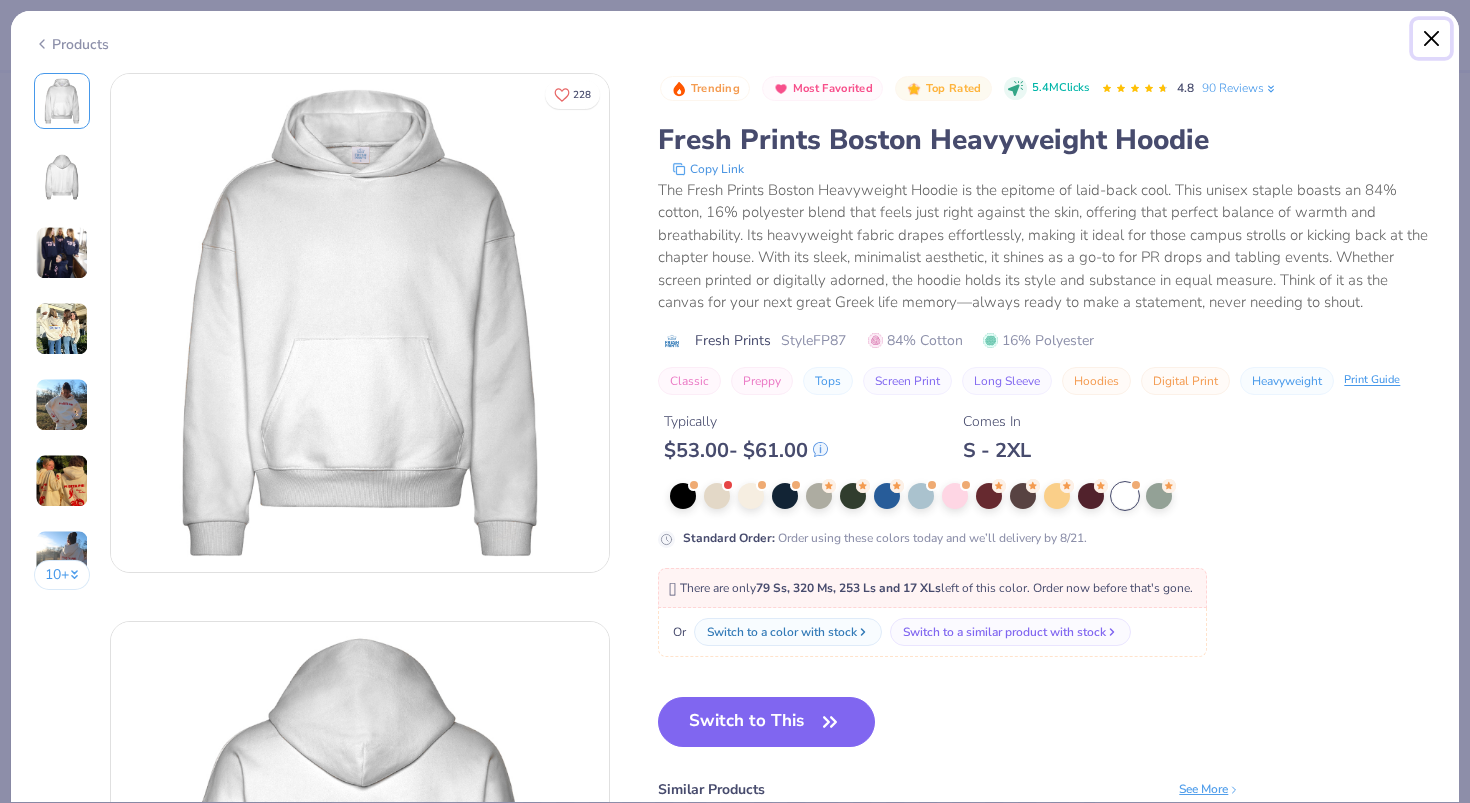 click at bounding box center [1432, 39] 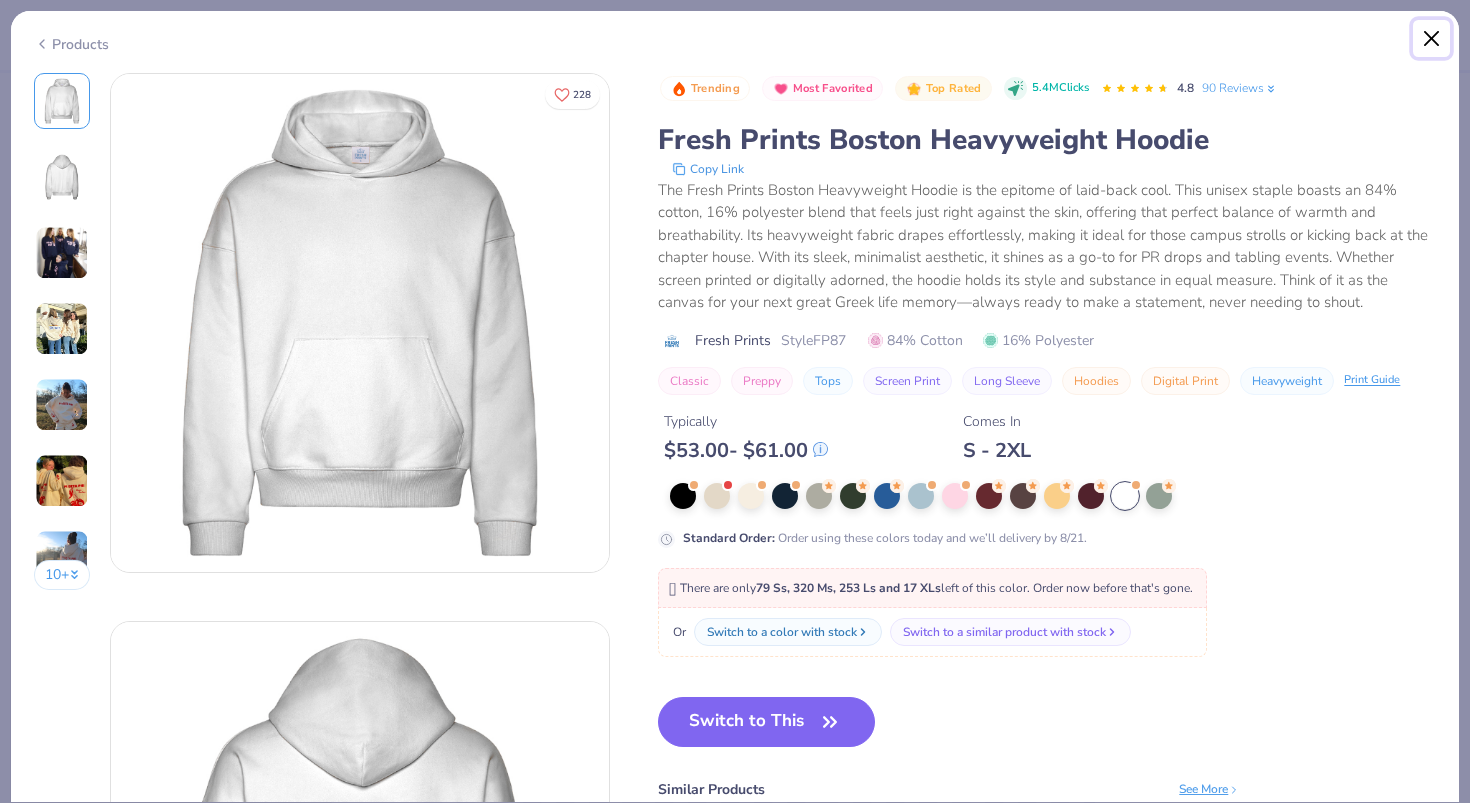 click at bounding box center (1432, 39) 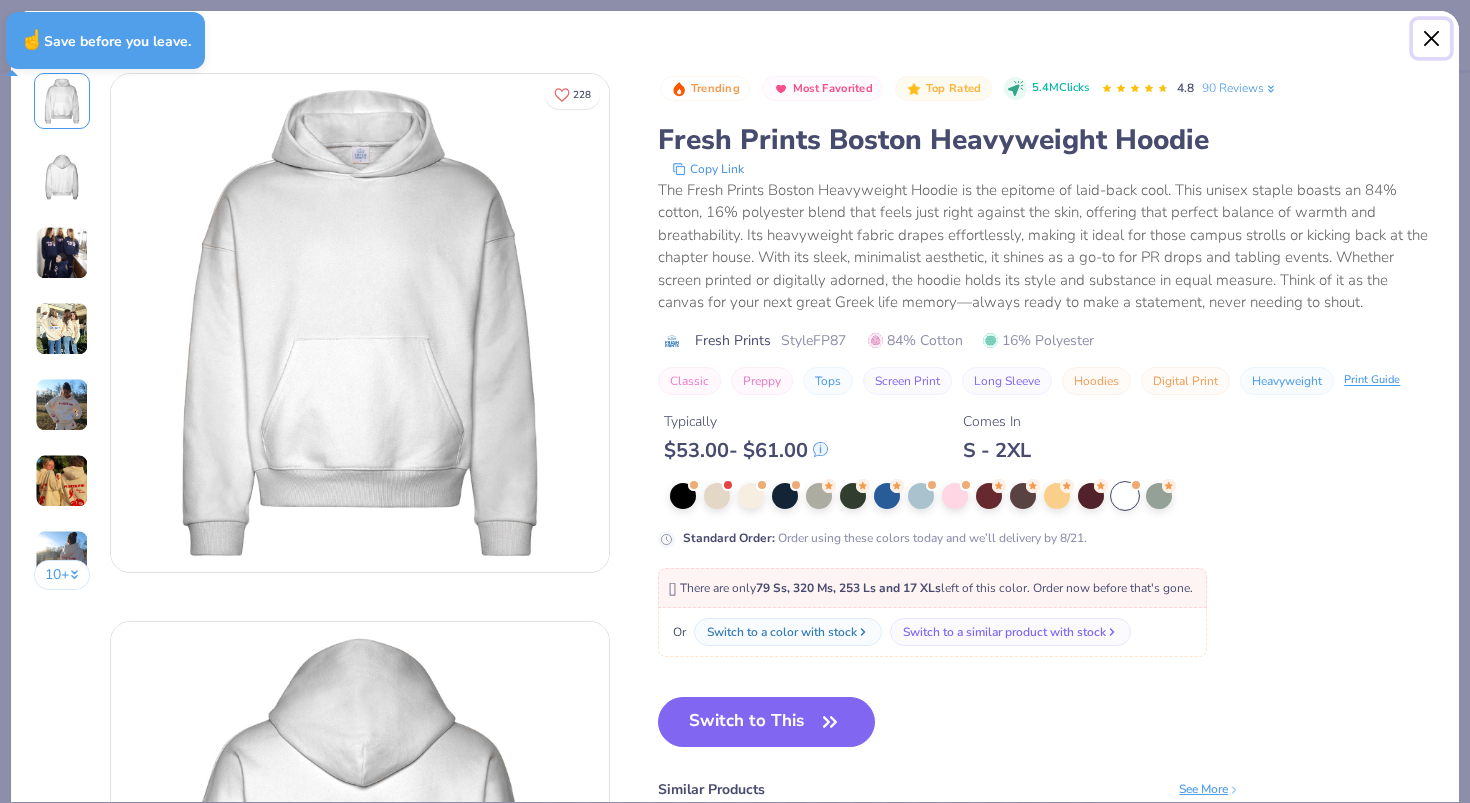 type on "x" 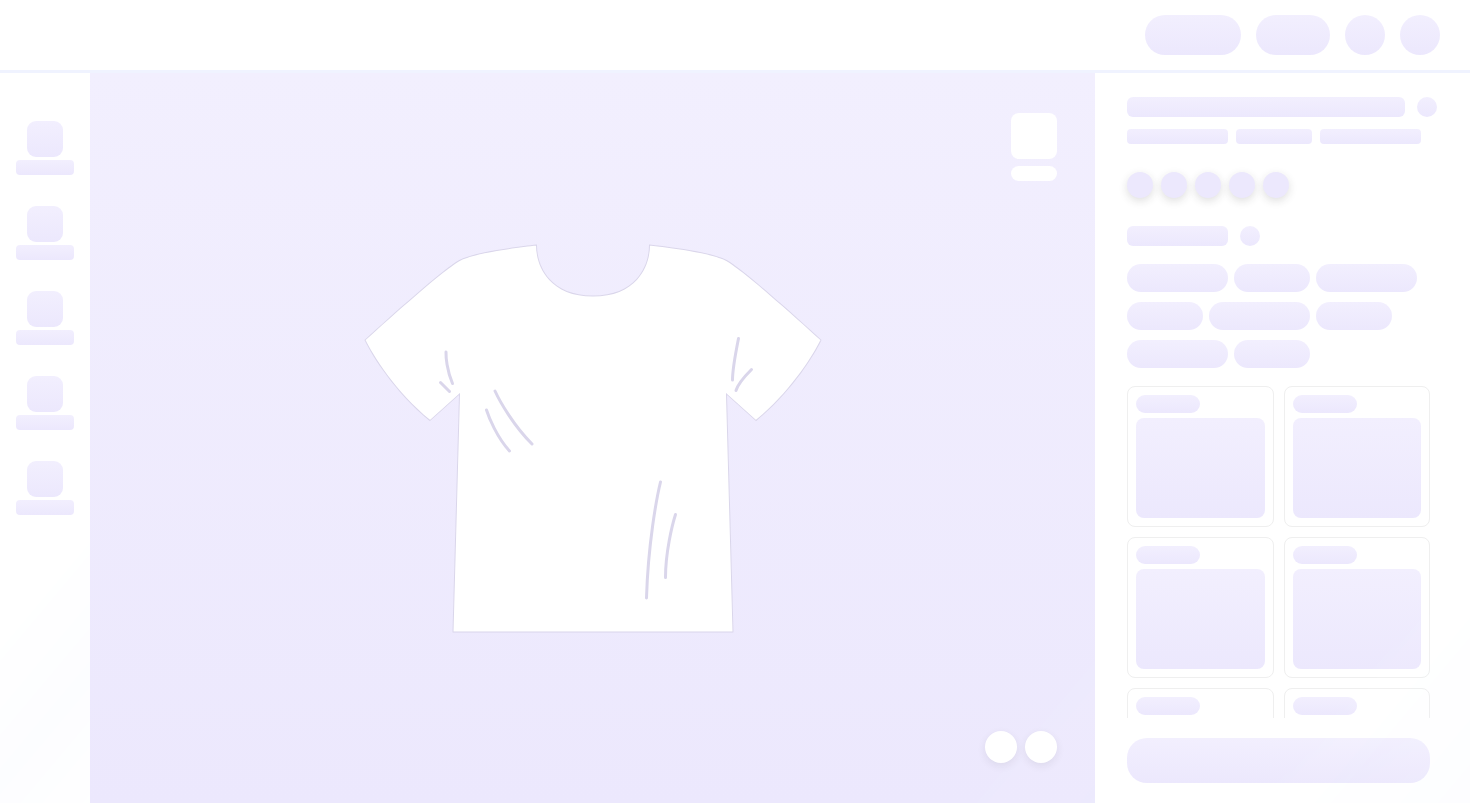 scroll, scrollTop: 0, scrollLeft: 0, axis: both 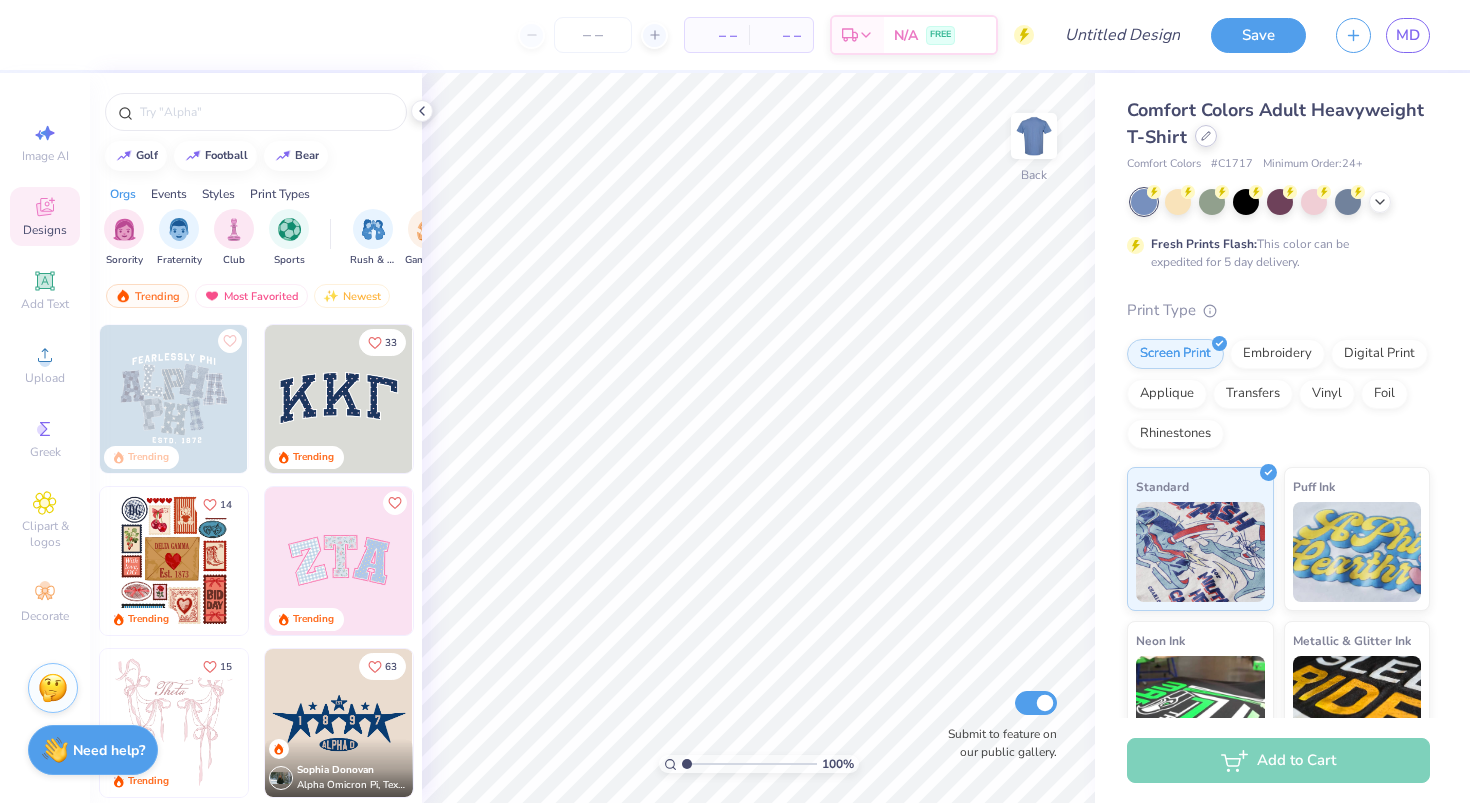 click 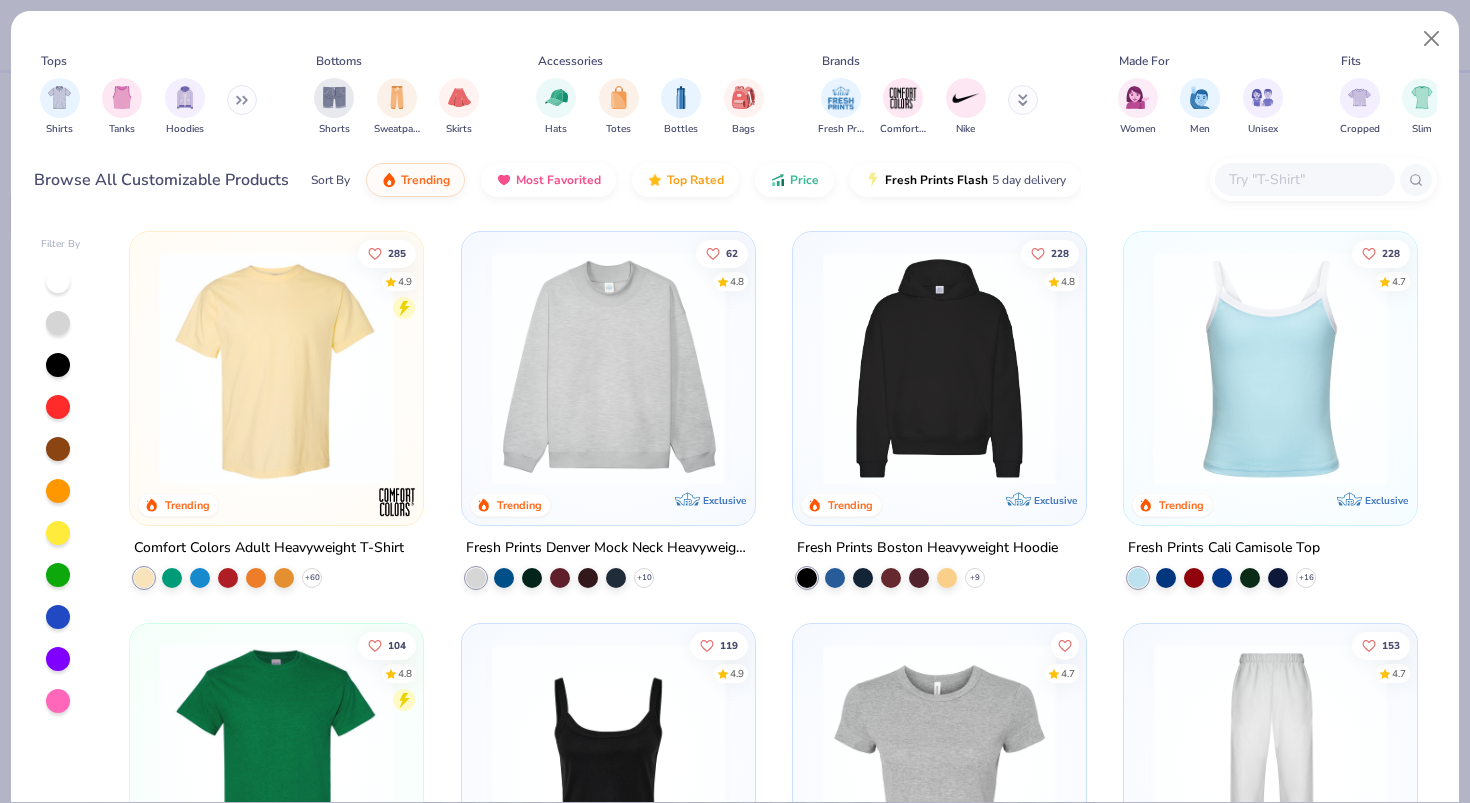 click at bounding box center (939, 368) 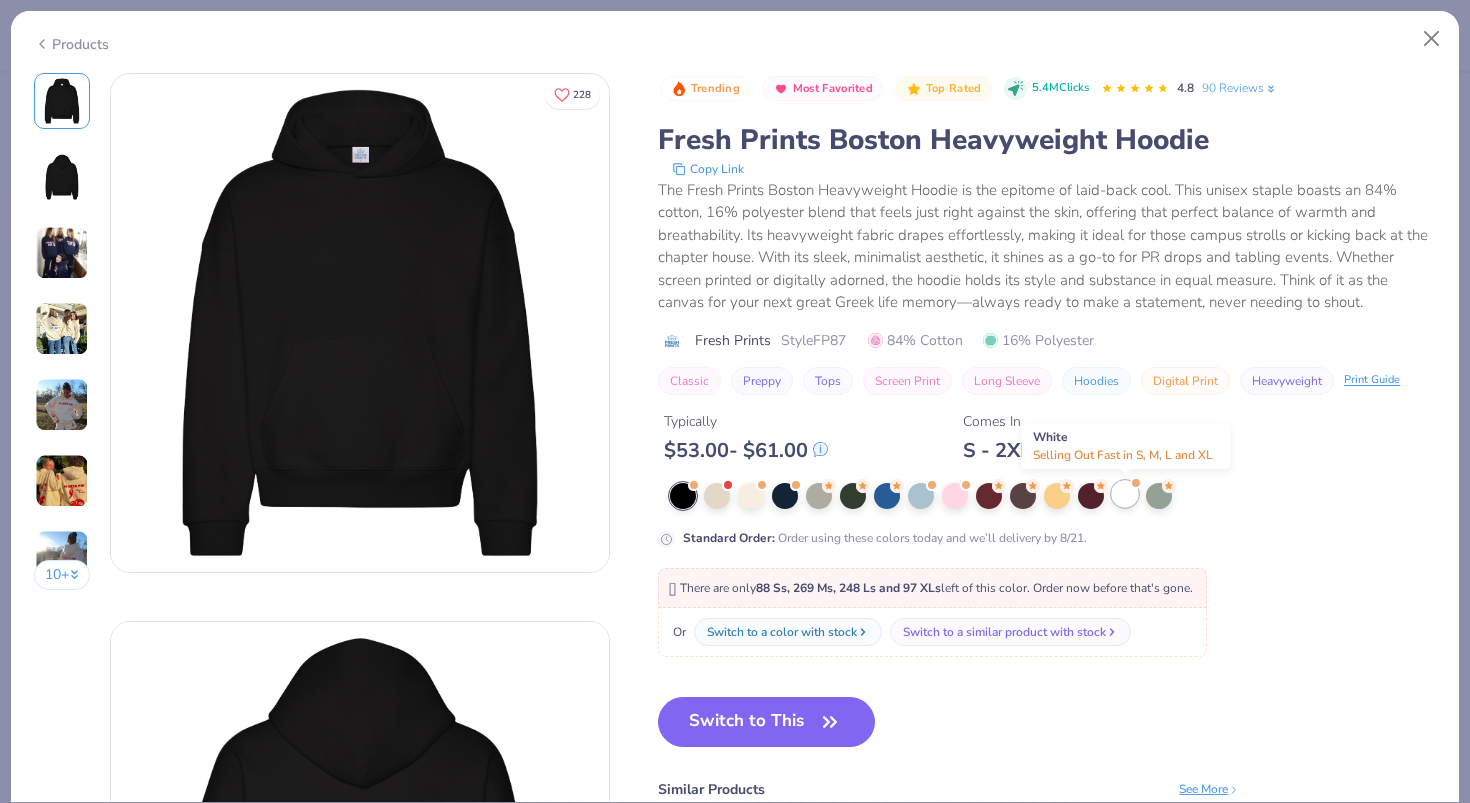 click at bounding box center [1125, 494] 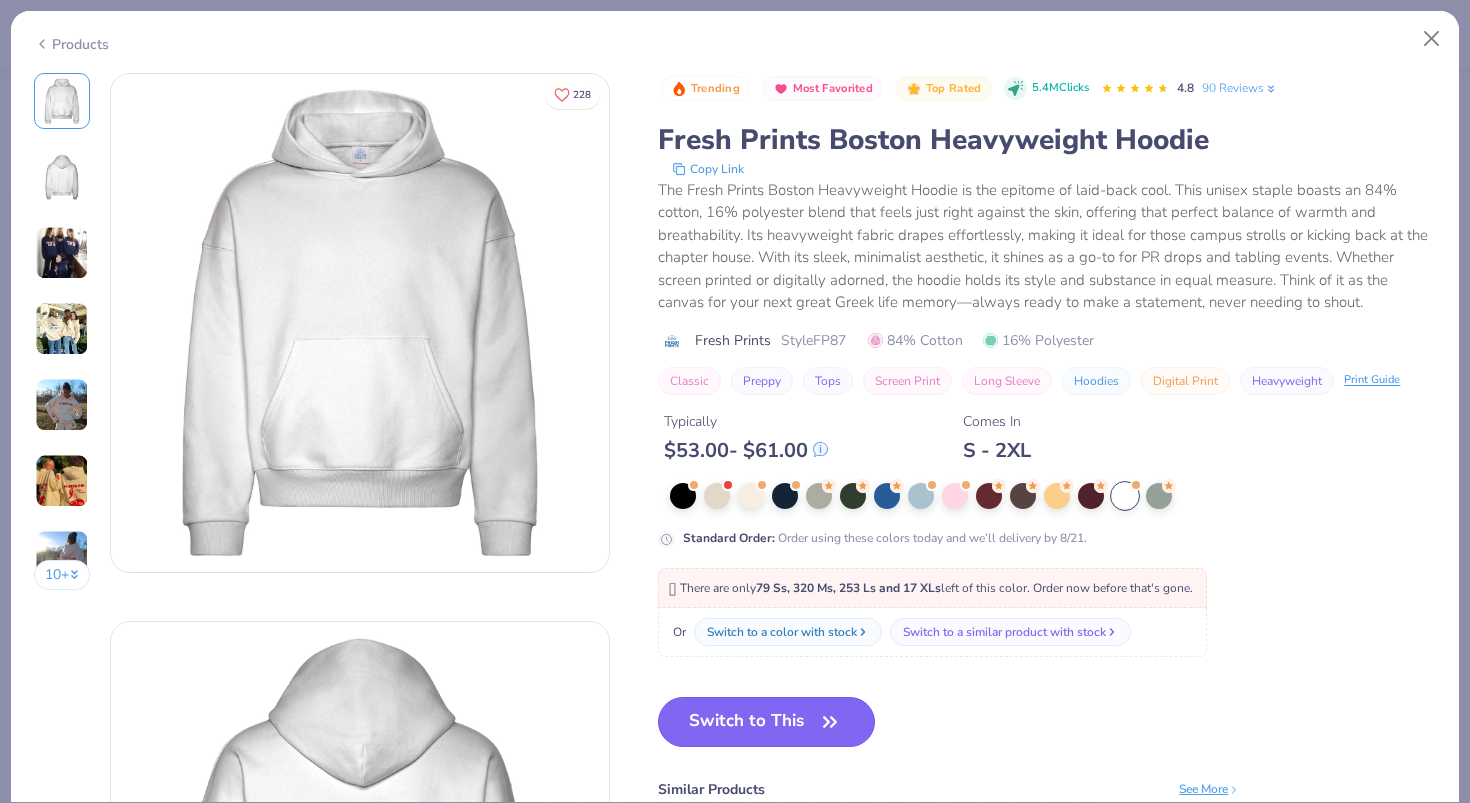 click on "Switch to This" at bounding box center [766, 722] 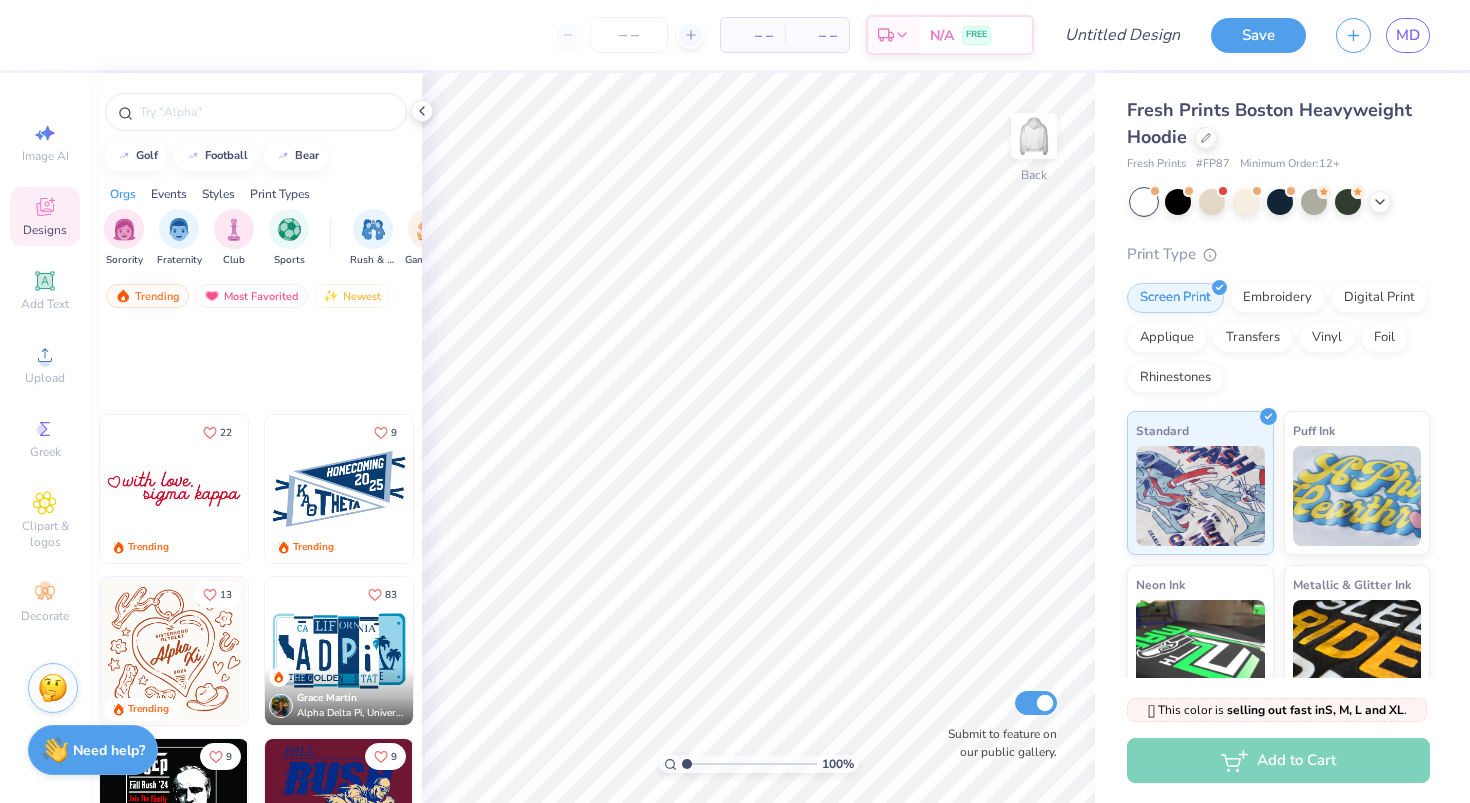 scroll, scrollTop: 2135, scrollLeft: 0, axis: vertical 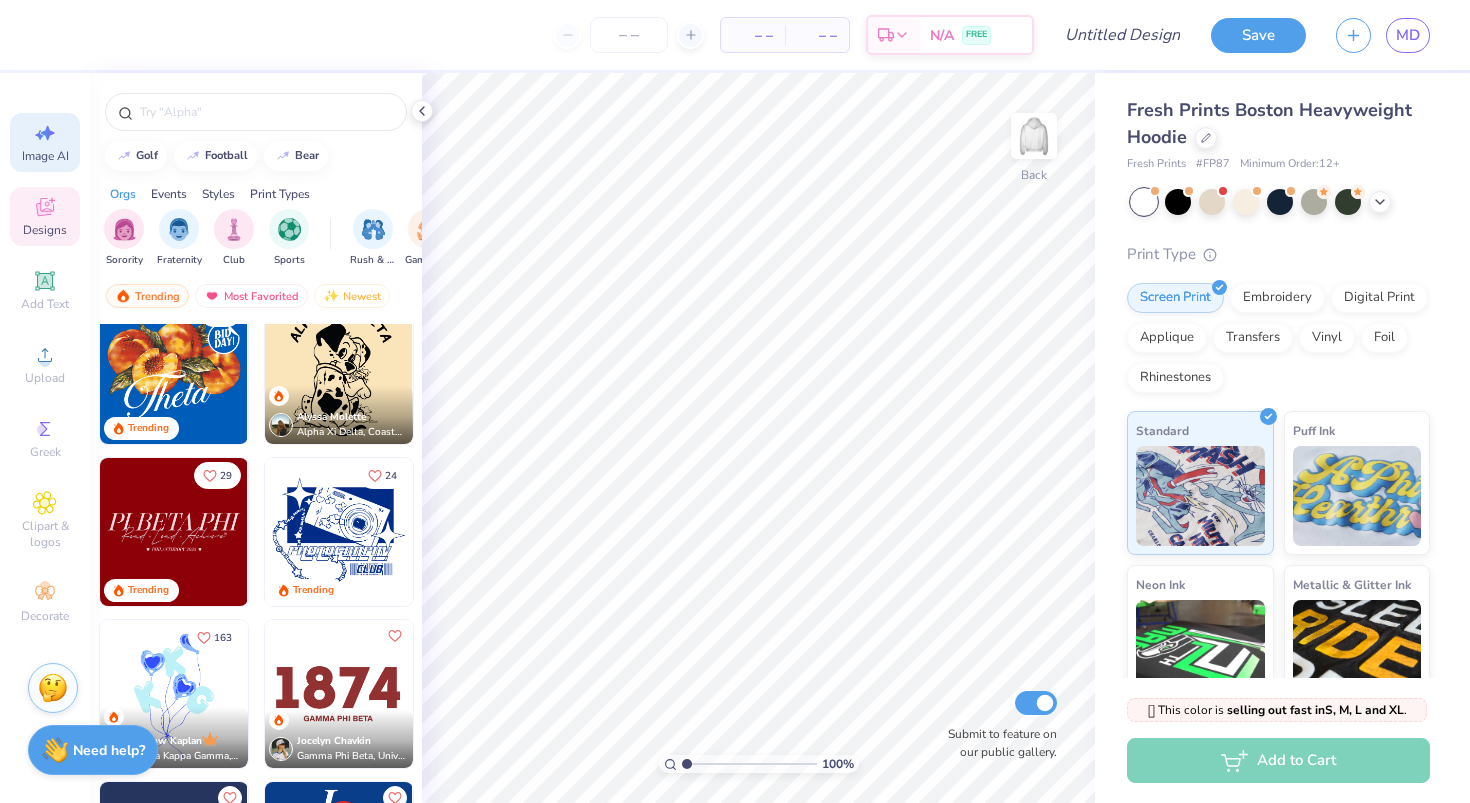 click 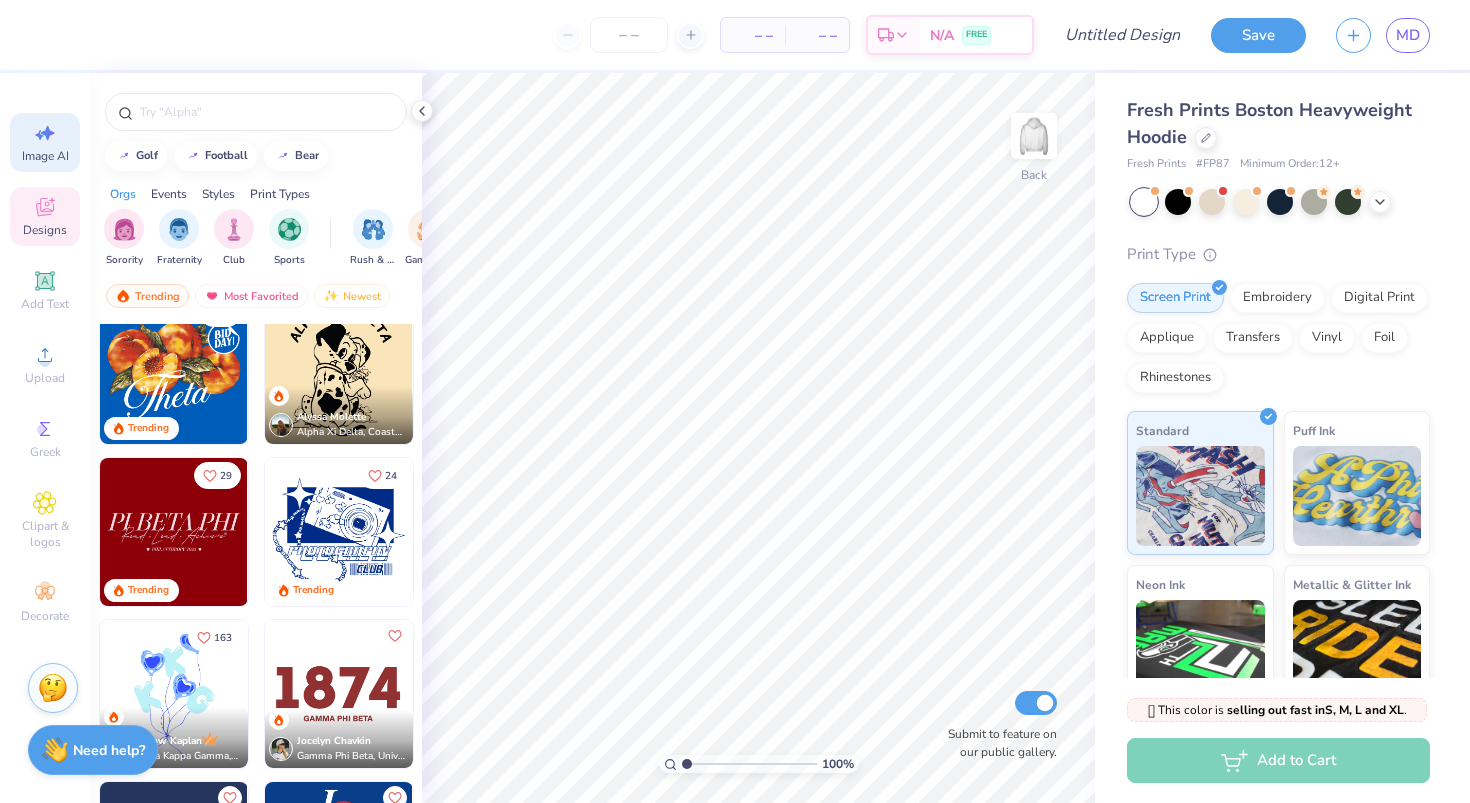 select on "4" 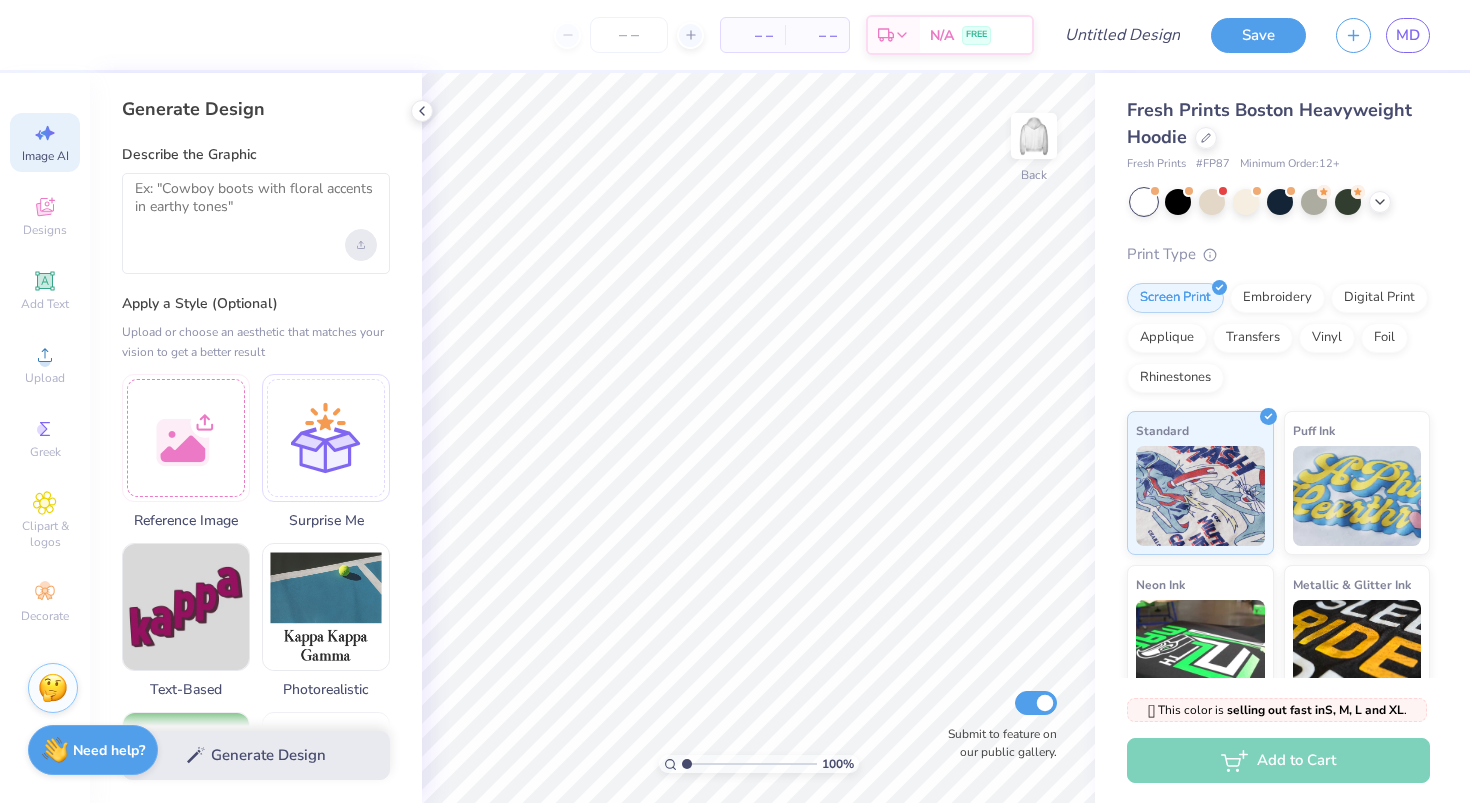 click at bounding box center (361, 245) 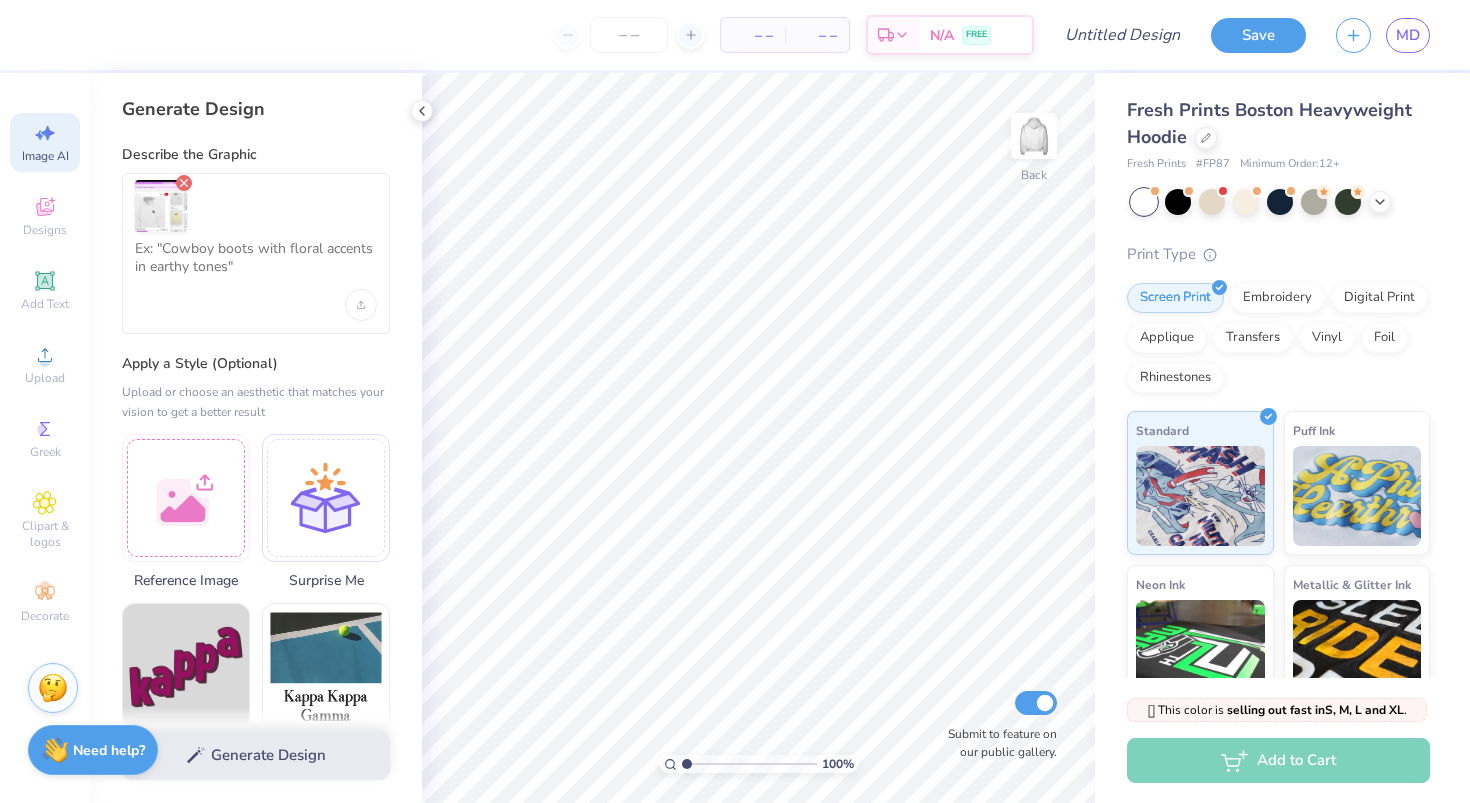 click 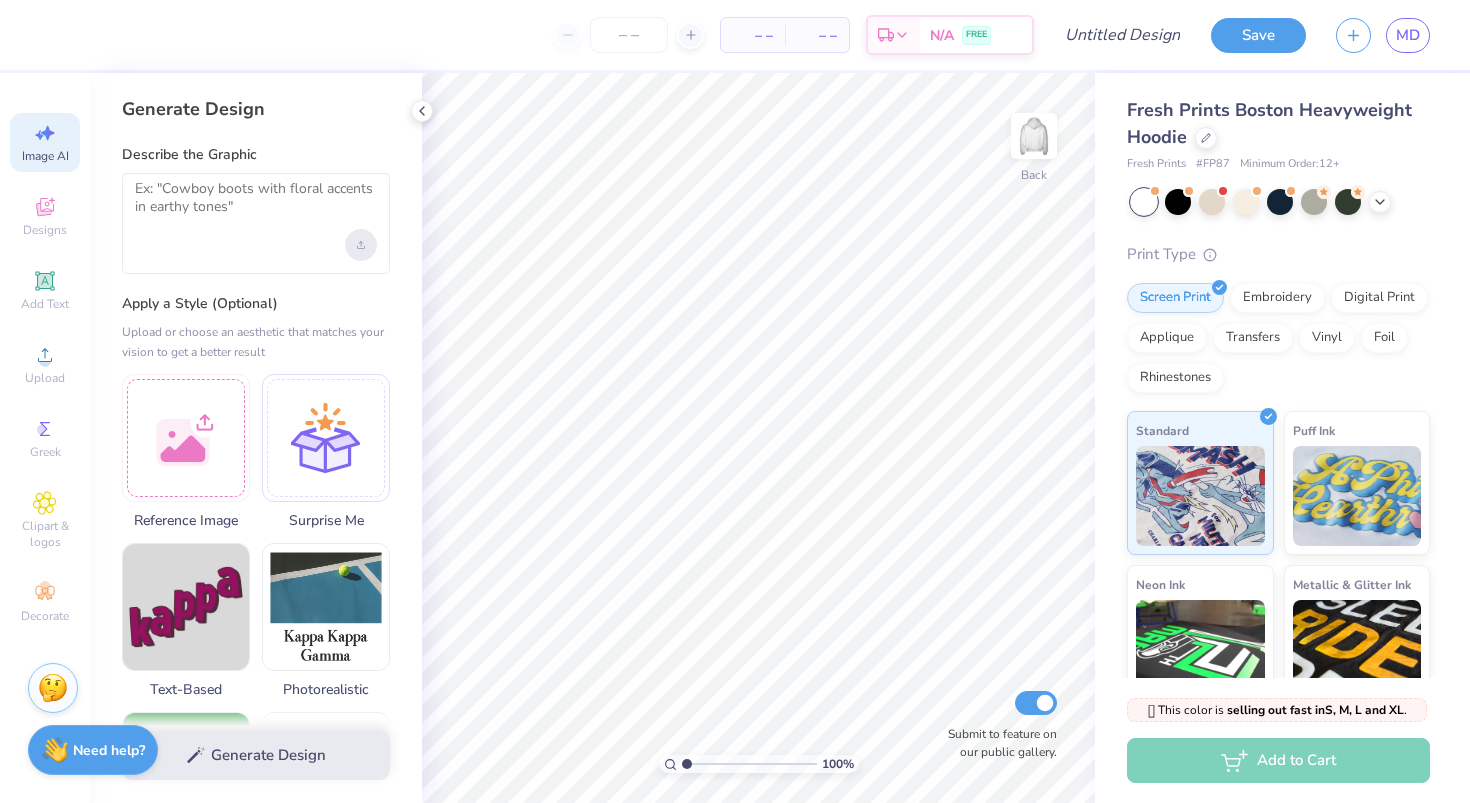 click at bounding box center (361, 245) 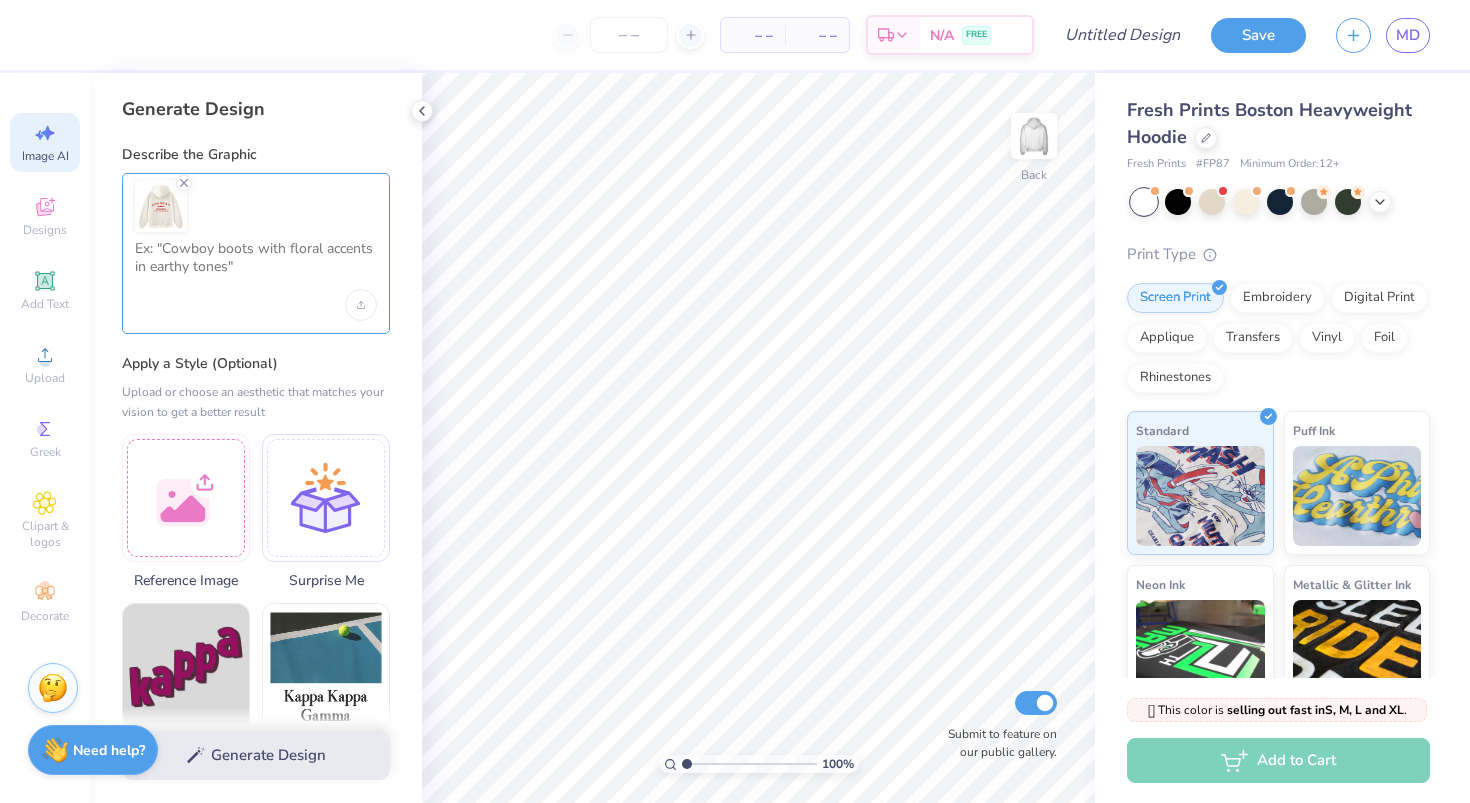 click at bounding box center [256, 265] 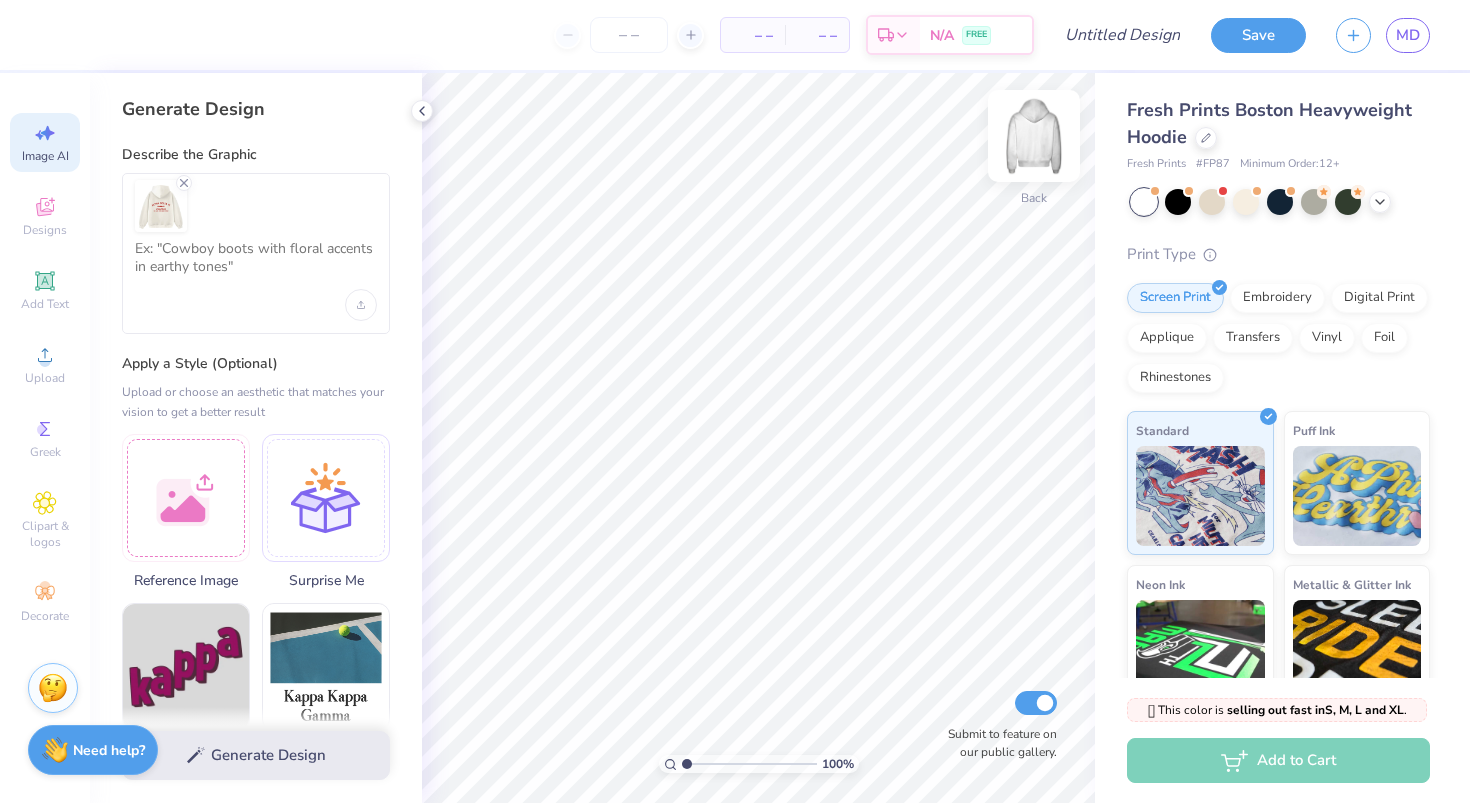click at bounding box center [1034, 136] 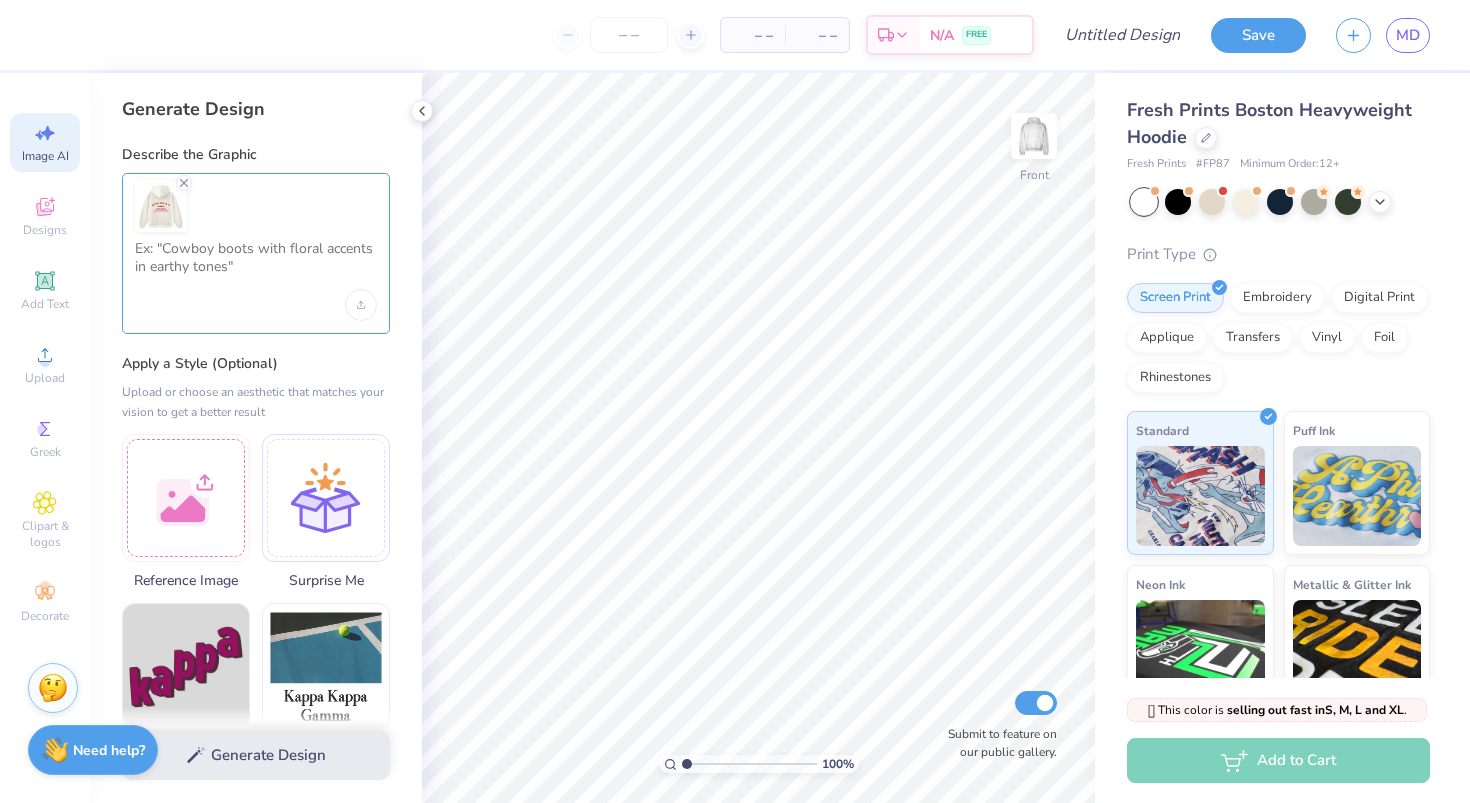 click at bounding box center (256, 265) 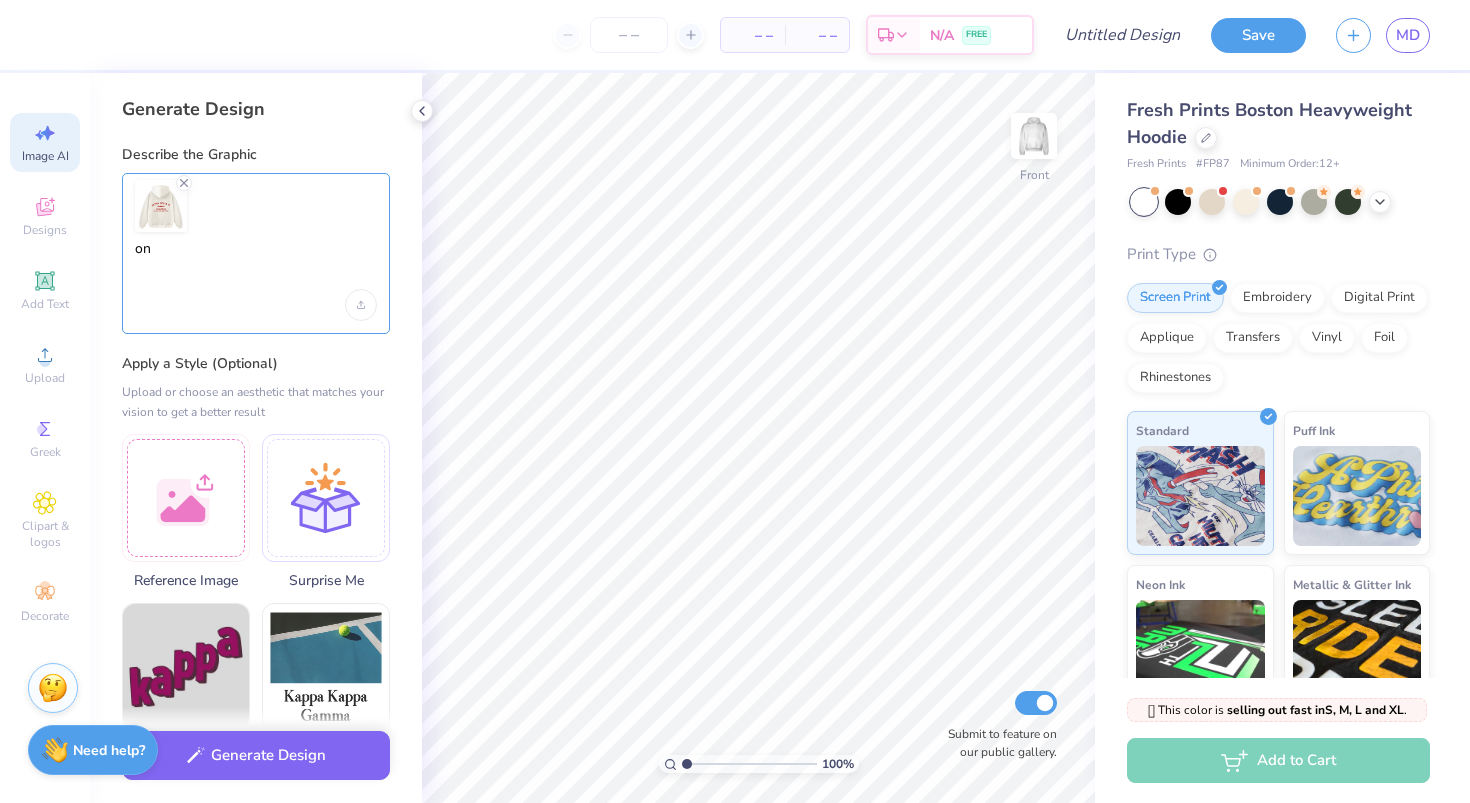 type on "o" 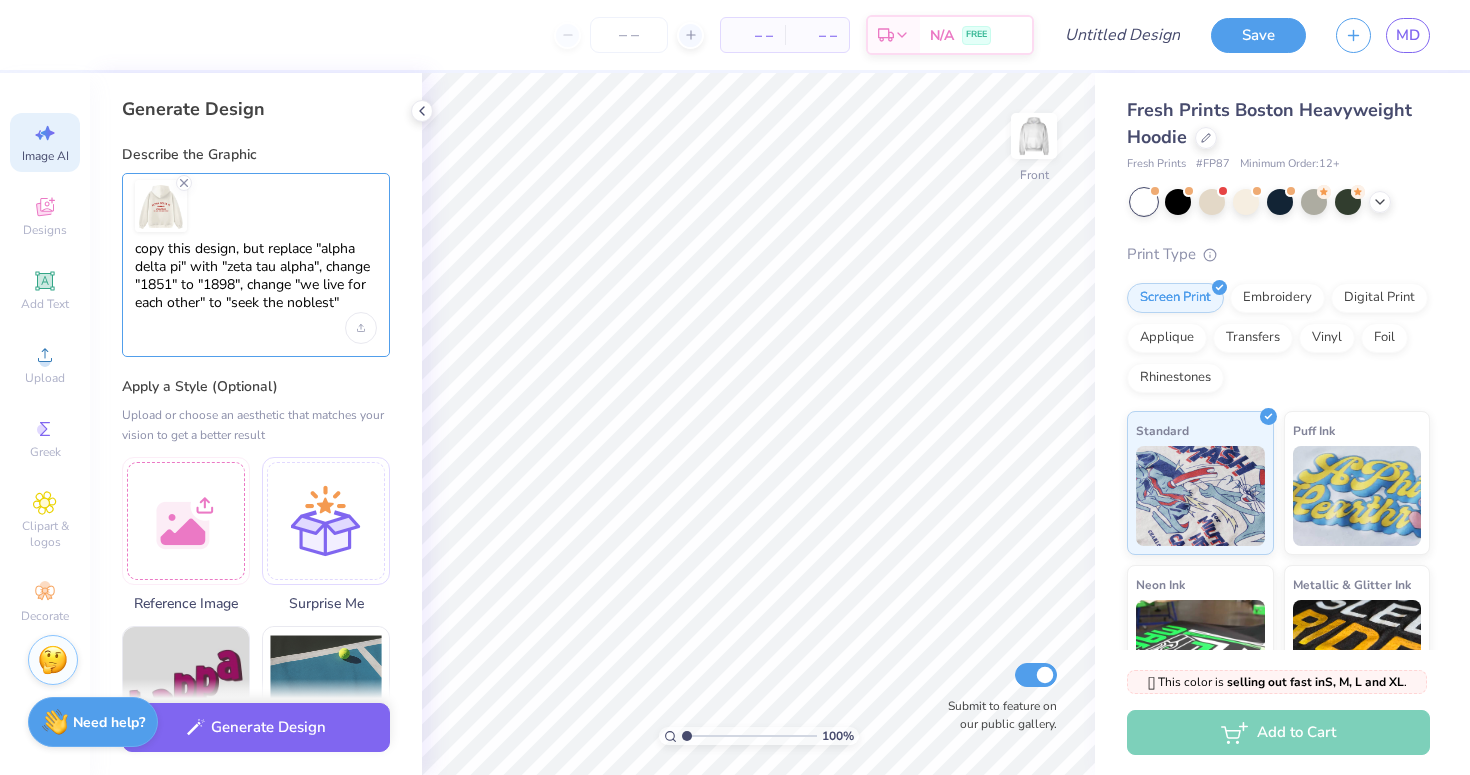 type on "copy this design, but replace "alpha delta pi" with "zeta tau alpha", change "1851" to "1898", change "we live for each other" to "seek the noblest"" 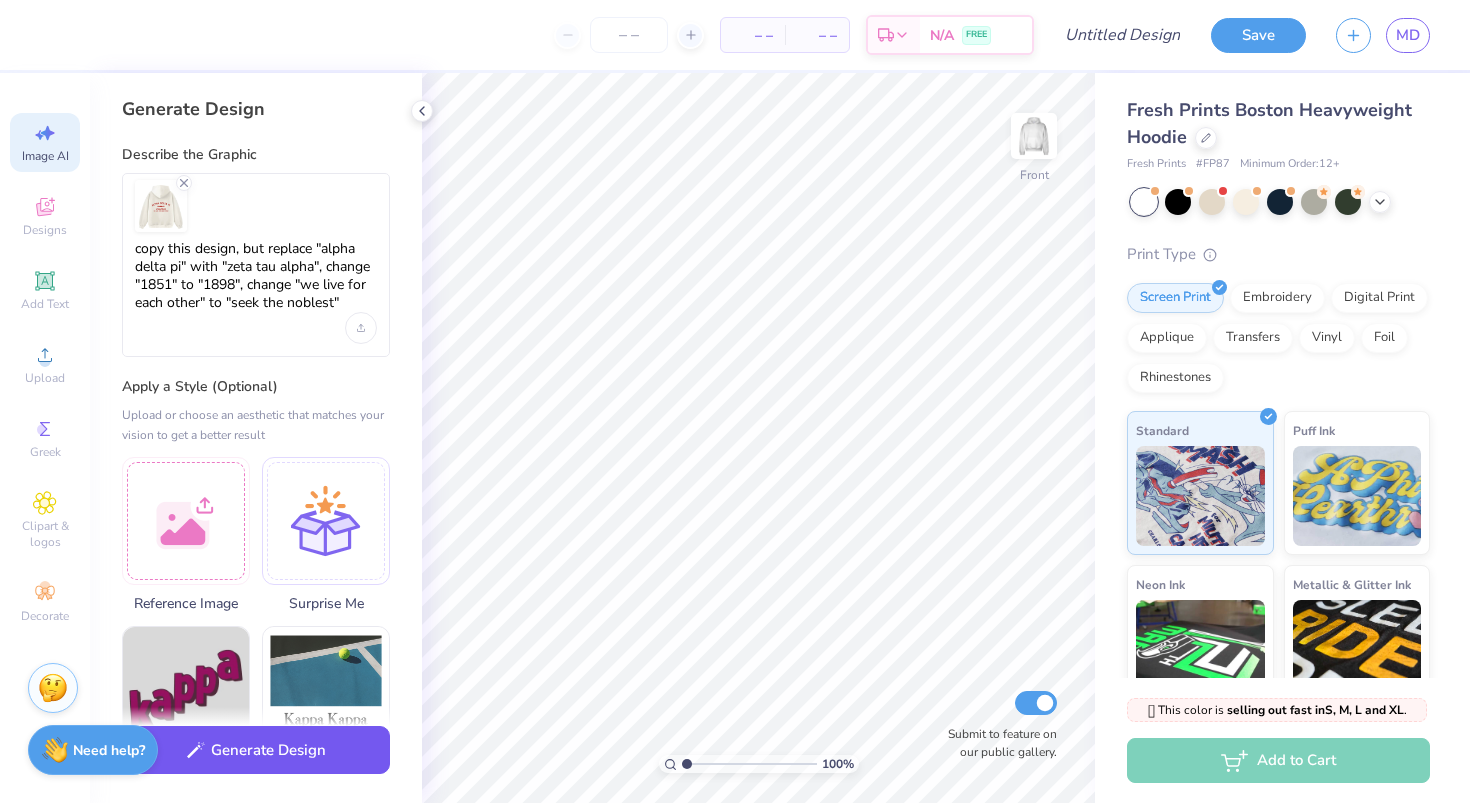 click on "Generate Design" at bounding box center [256, 750] 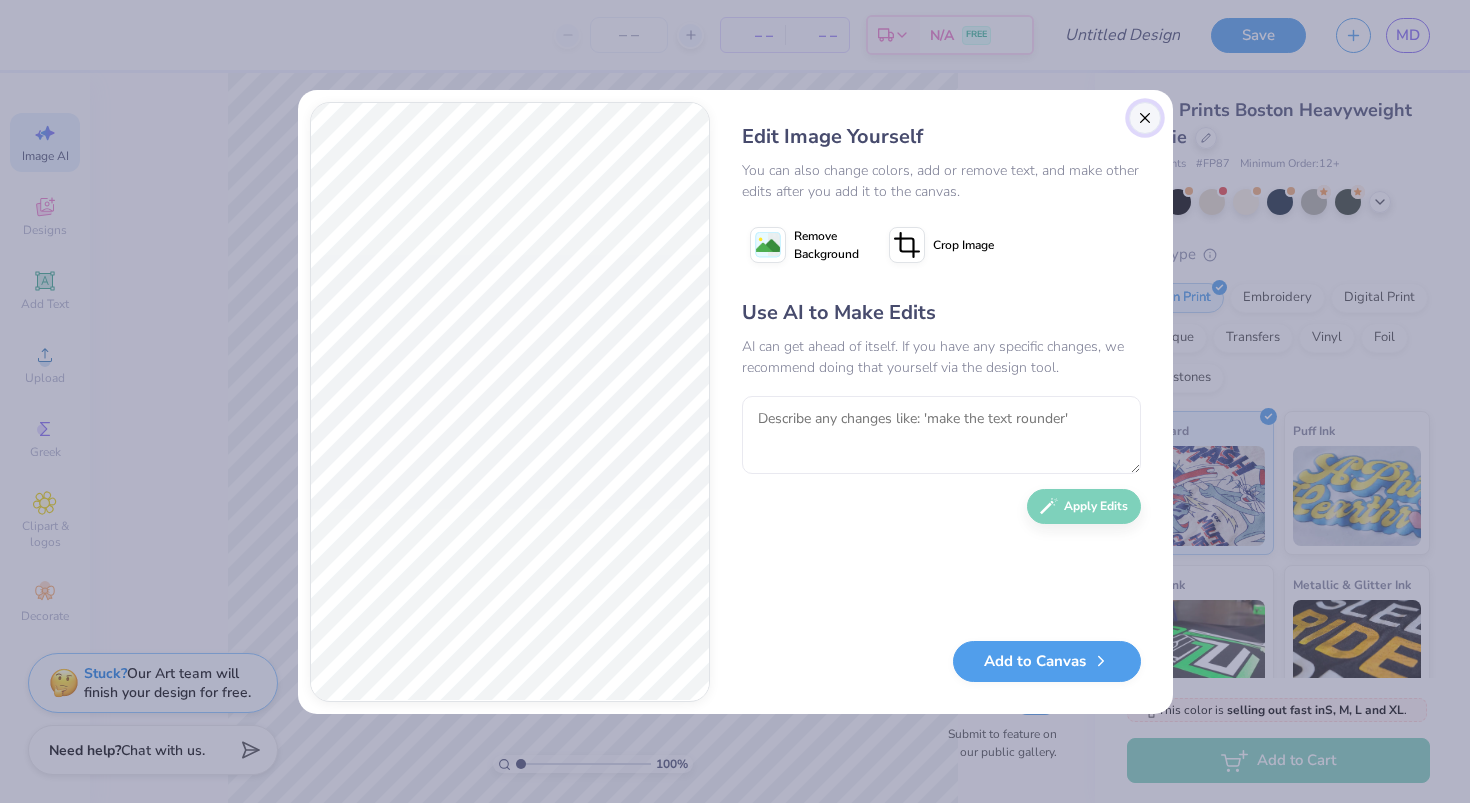 click at bounding box center (1145, 118) 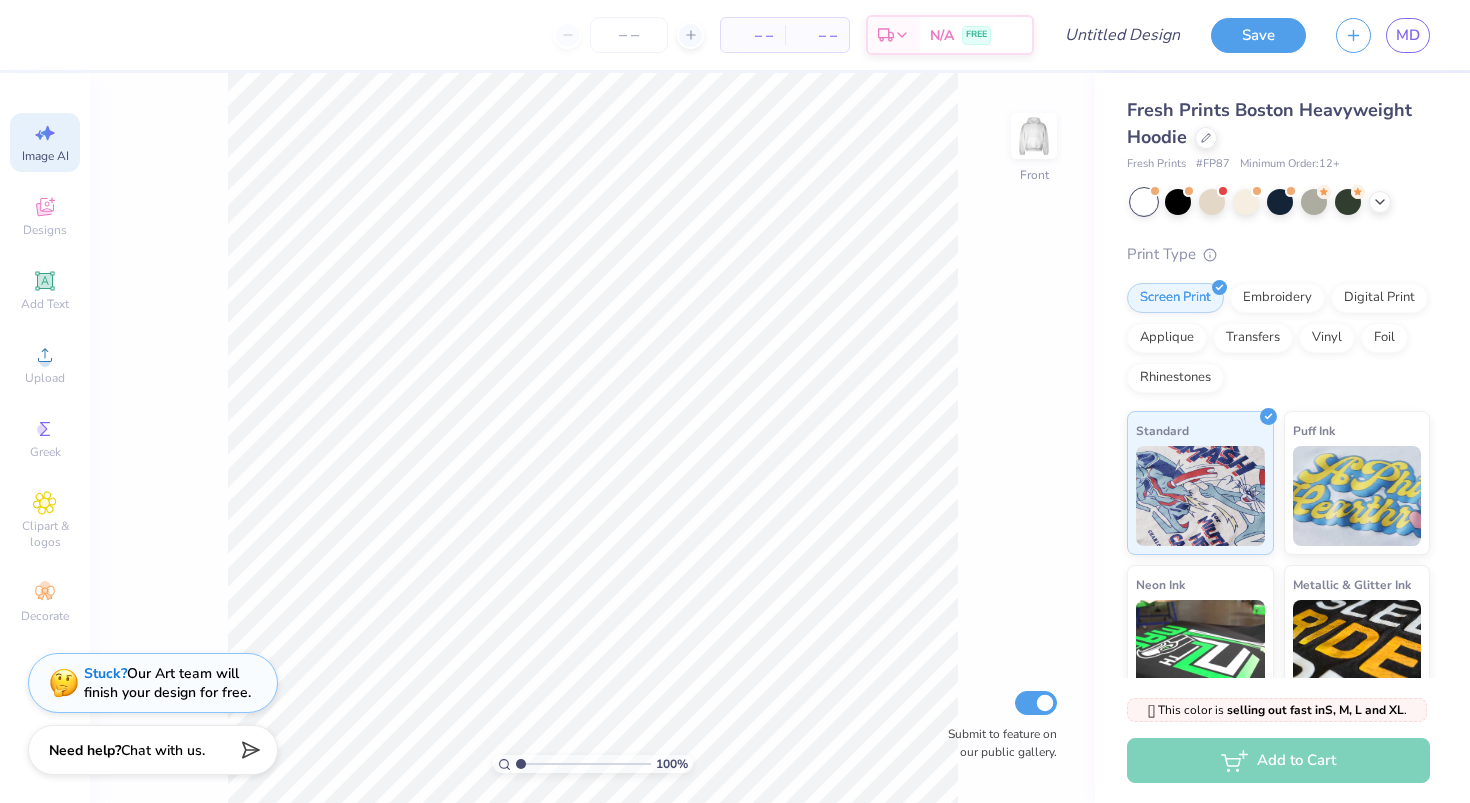 scroll, scrollTop: 0, scrollLeft: 45, axis: horizontal 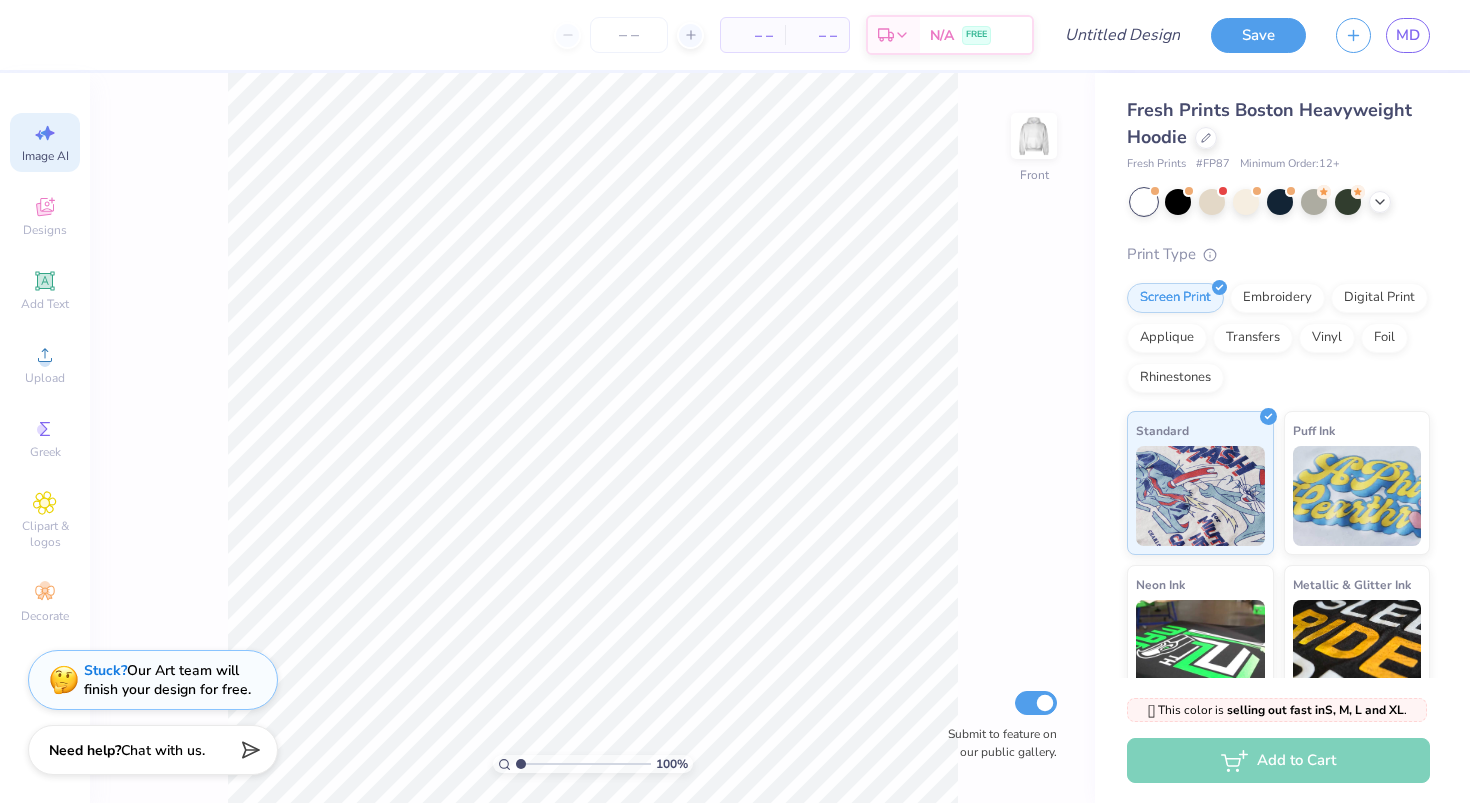 click on "Stuck?  Our Art team will finish your design for free." at bounding box center [153, 680] 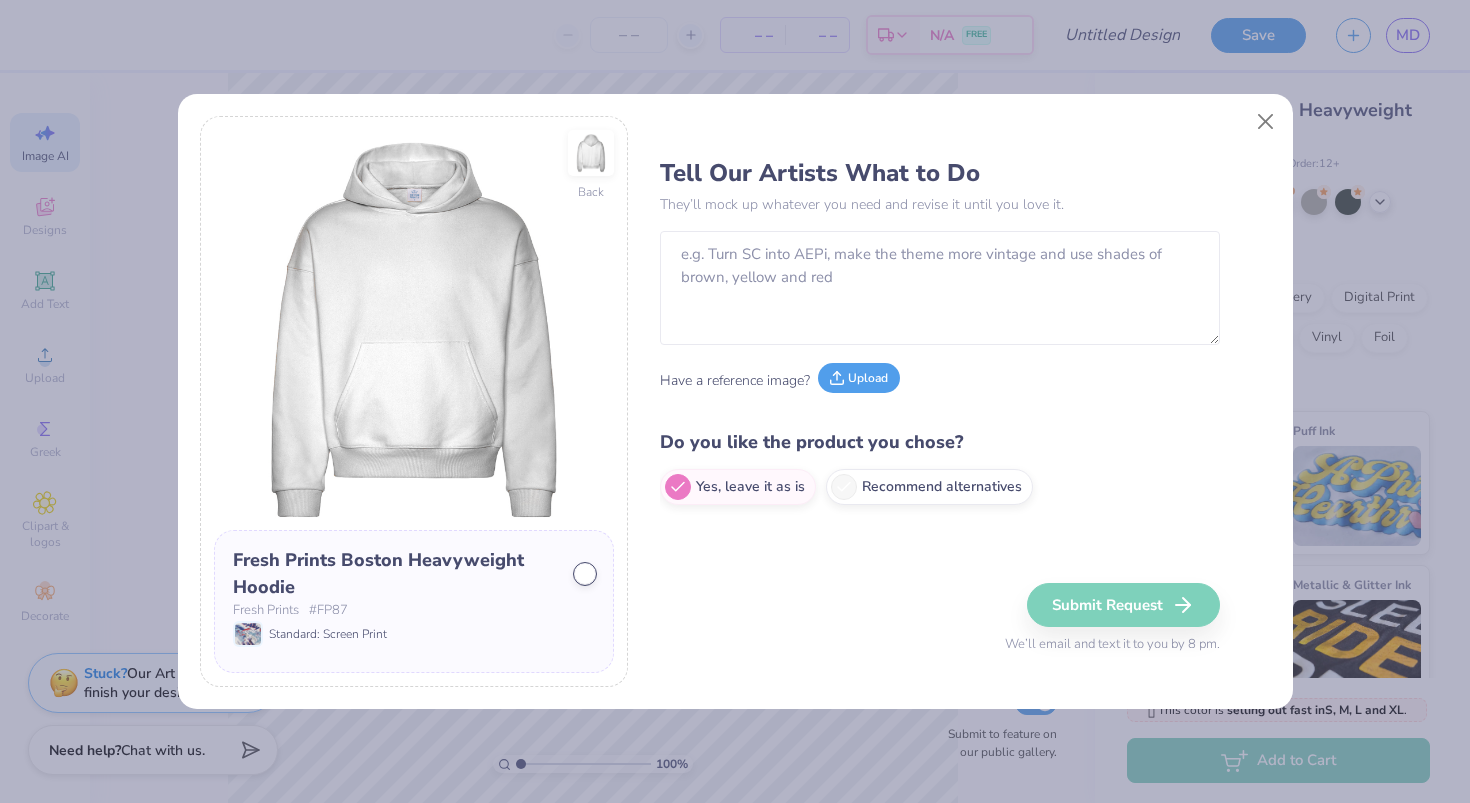 click on "Upload" at bounding box center [859, 378] 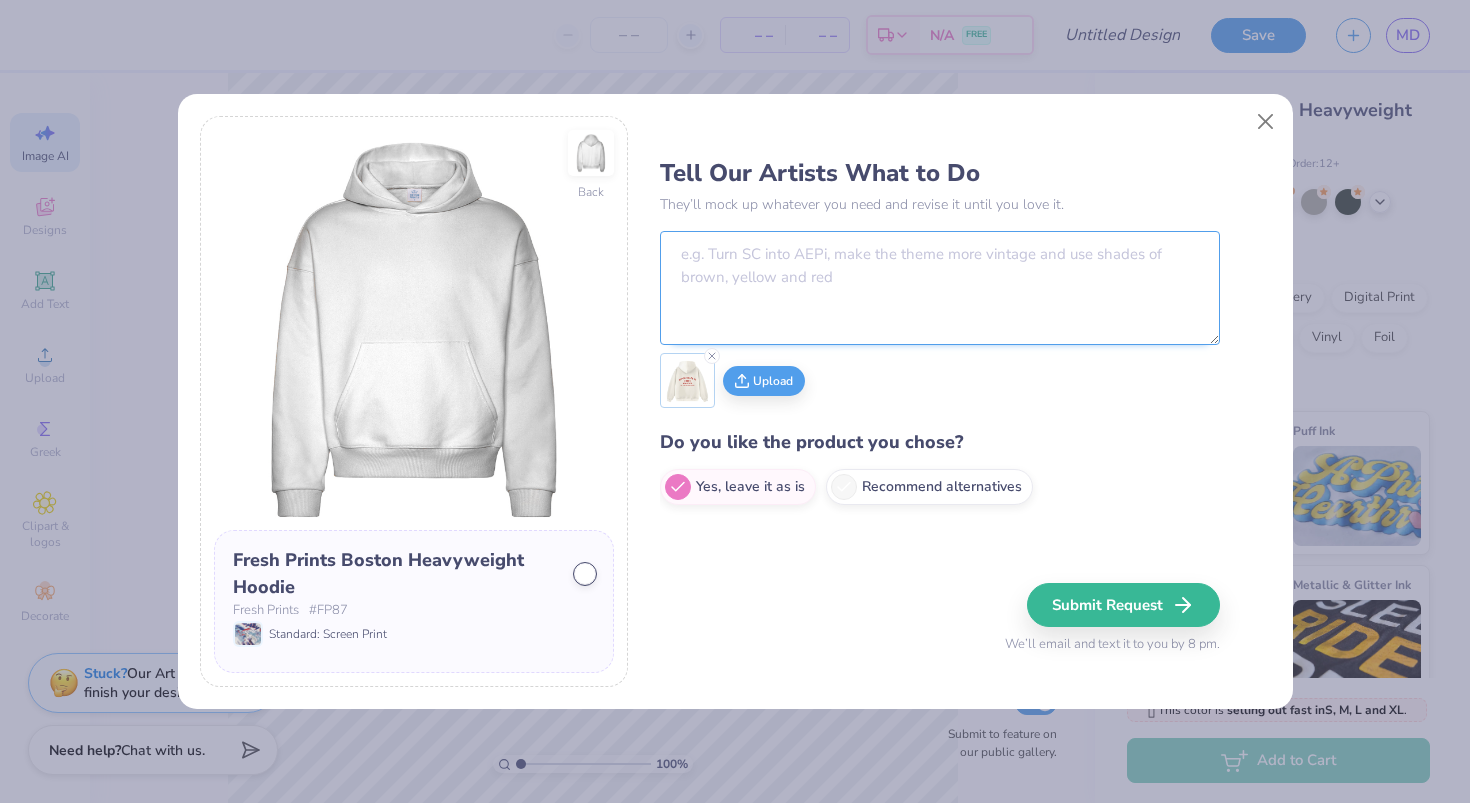 click at bounding box center [940, 288] 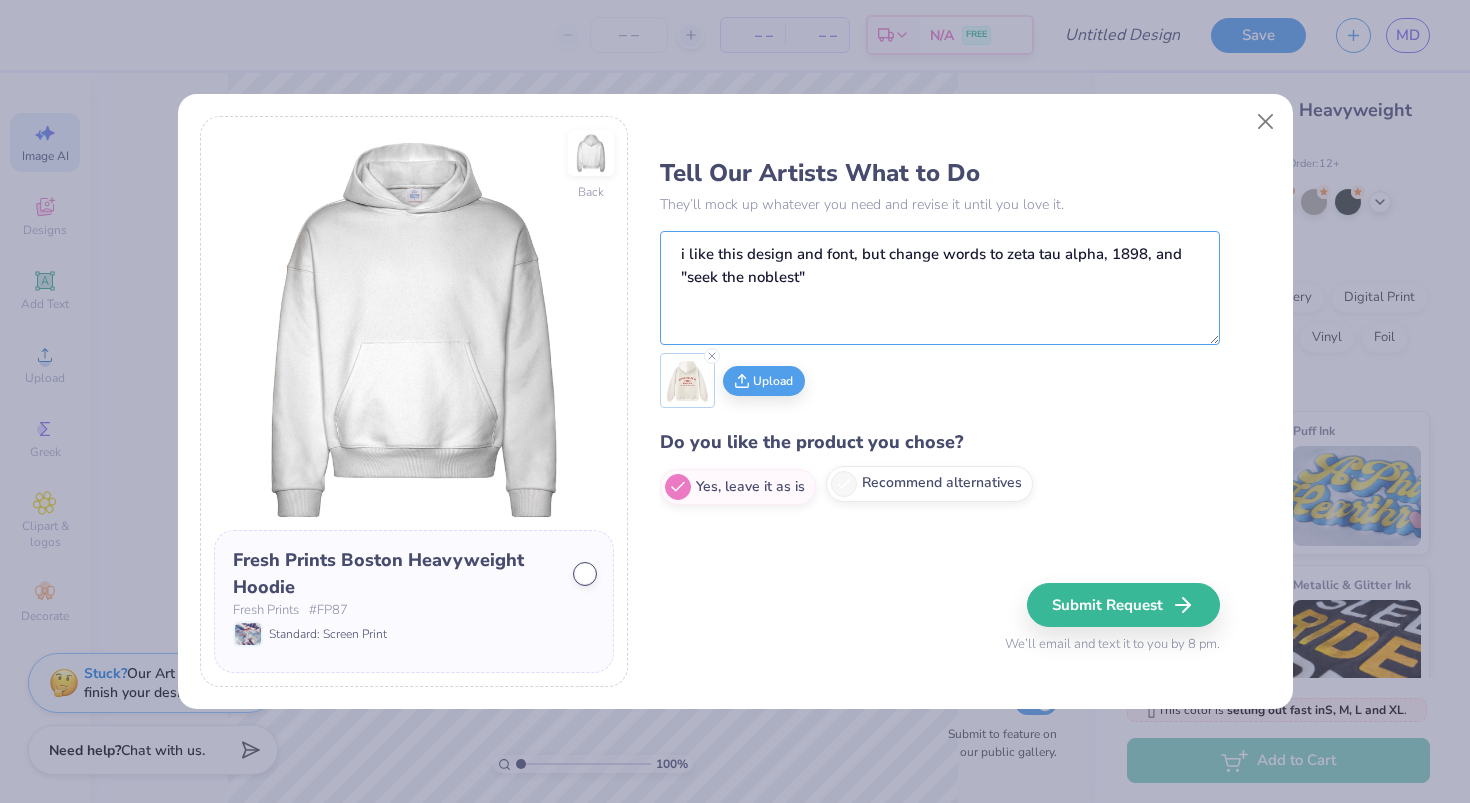 type on "i like this design and font, but change words to zeta tau alpha, 1898, and "seek the noblest"" 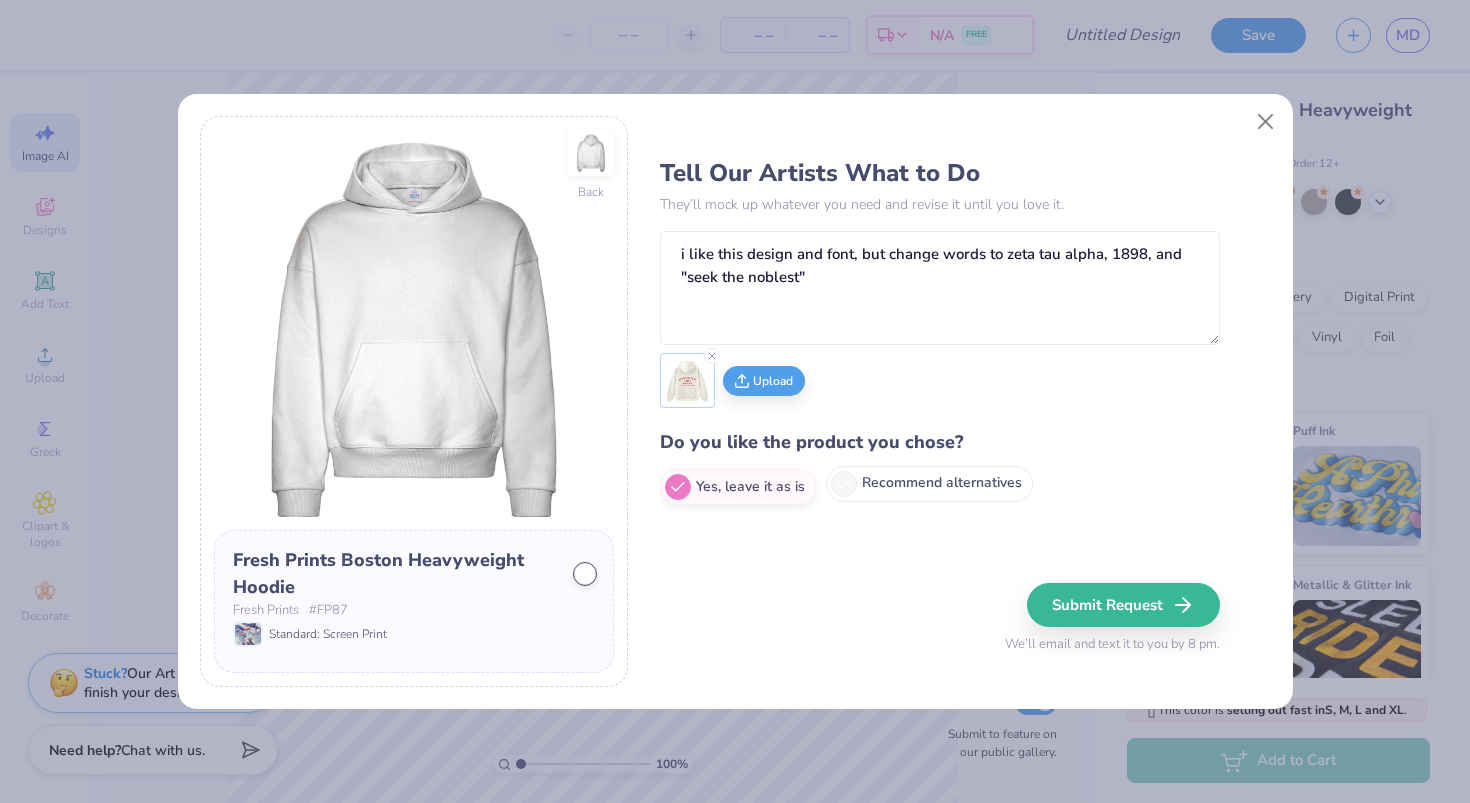 click 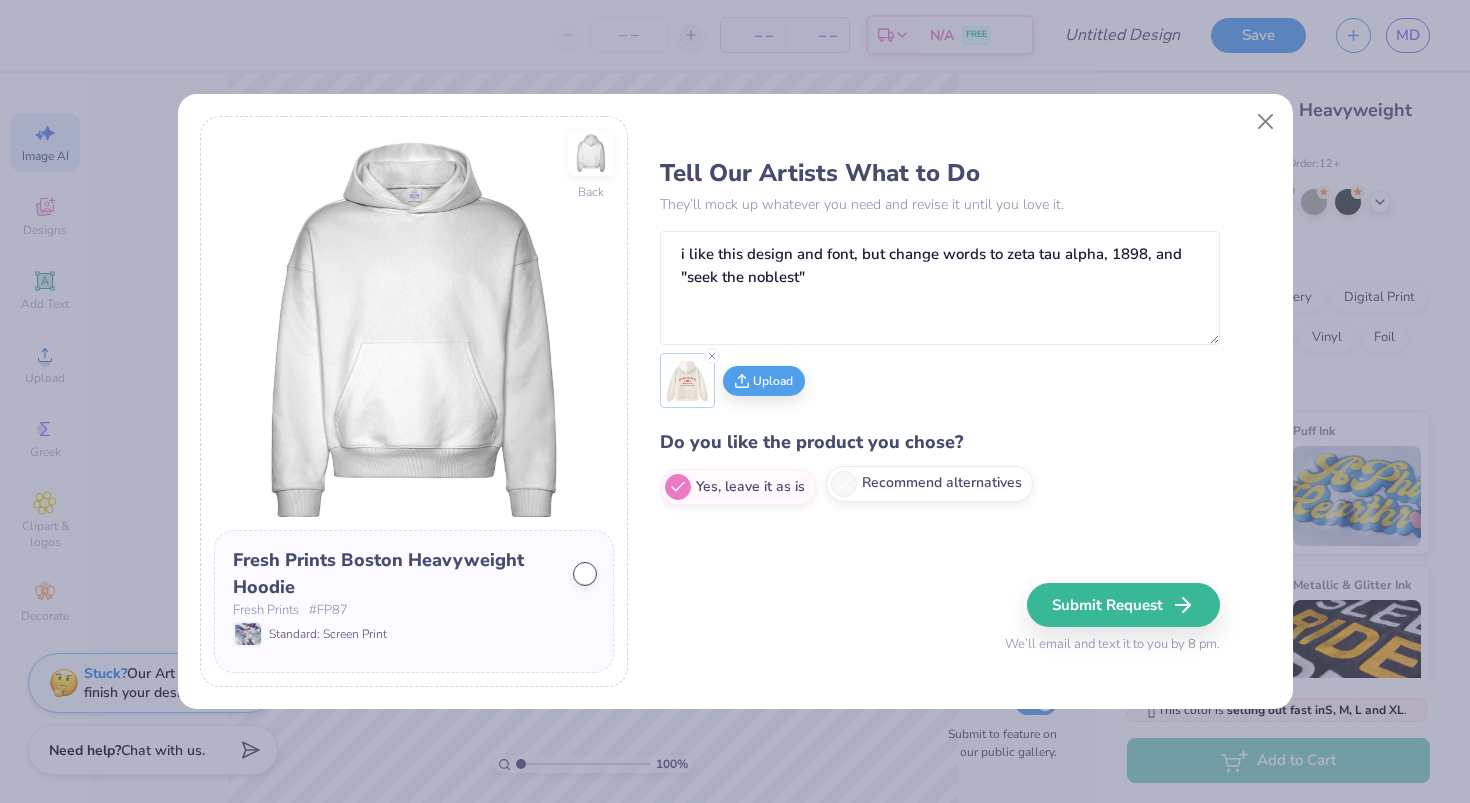 click on "Recommend alternatives" at bounding box center [666, 486] 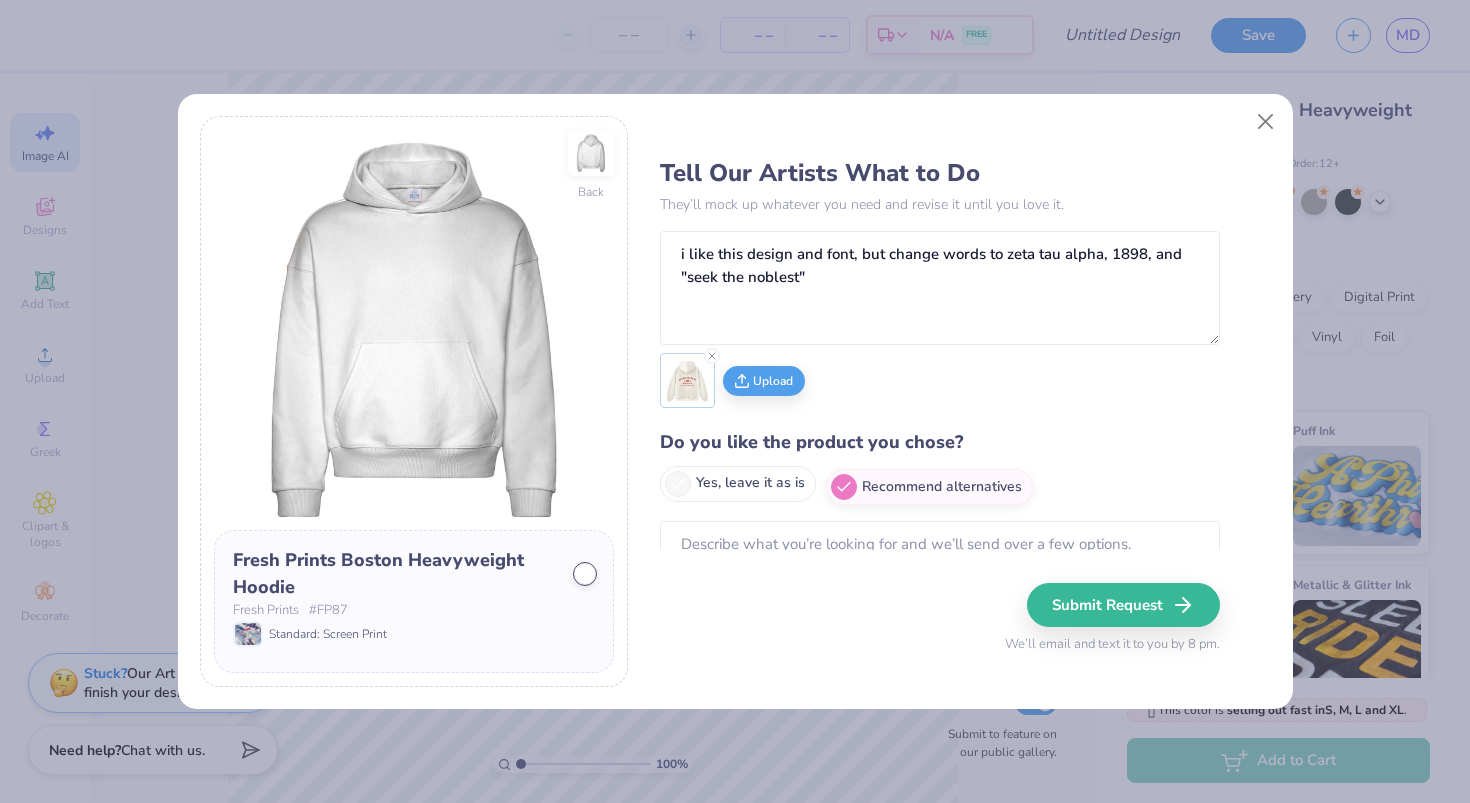 click 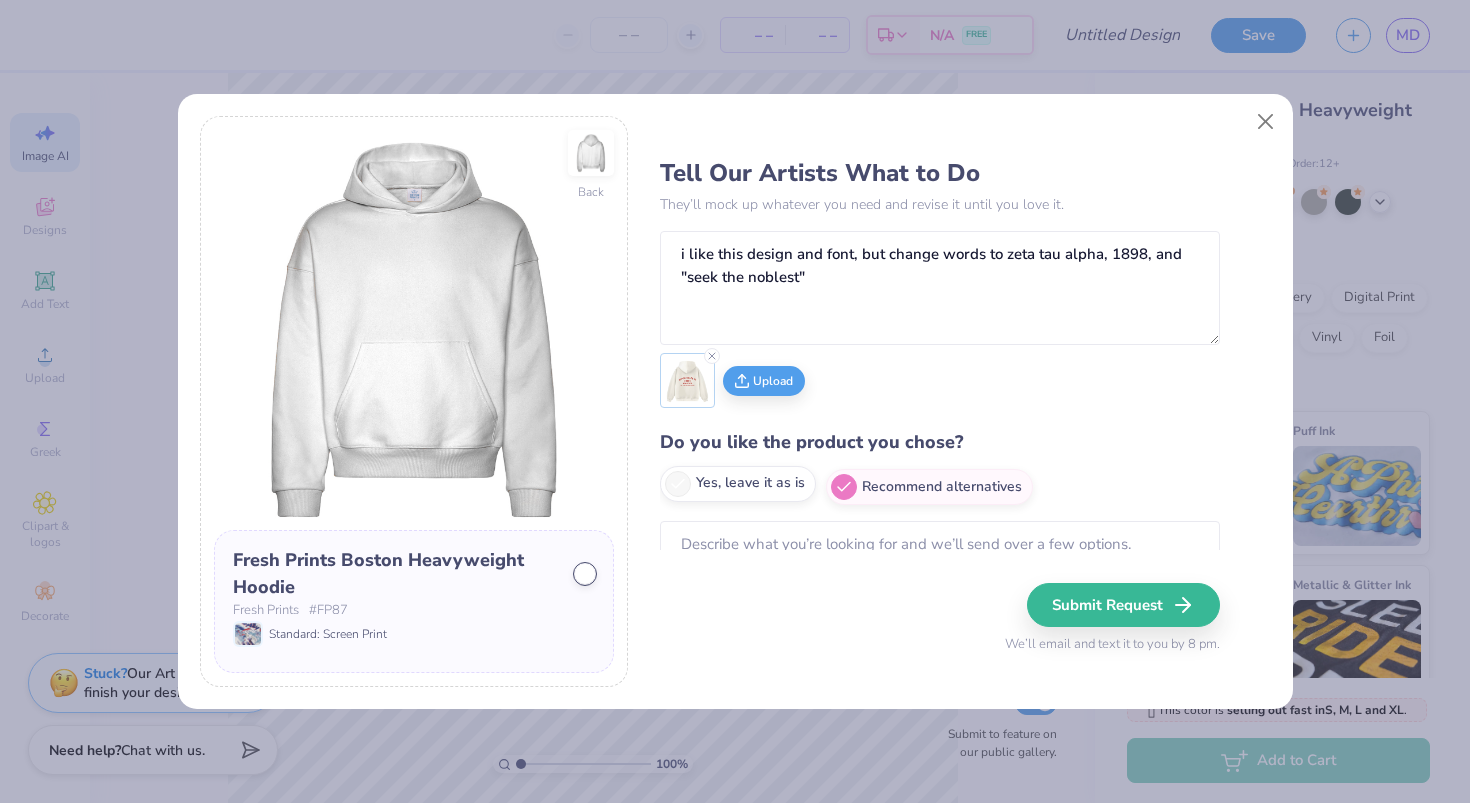 click on "Yes, leave it as is" at bounding box center (666, 486) 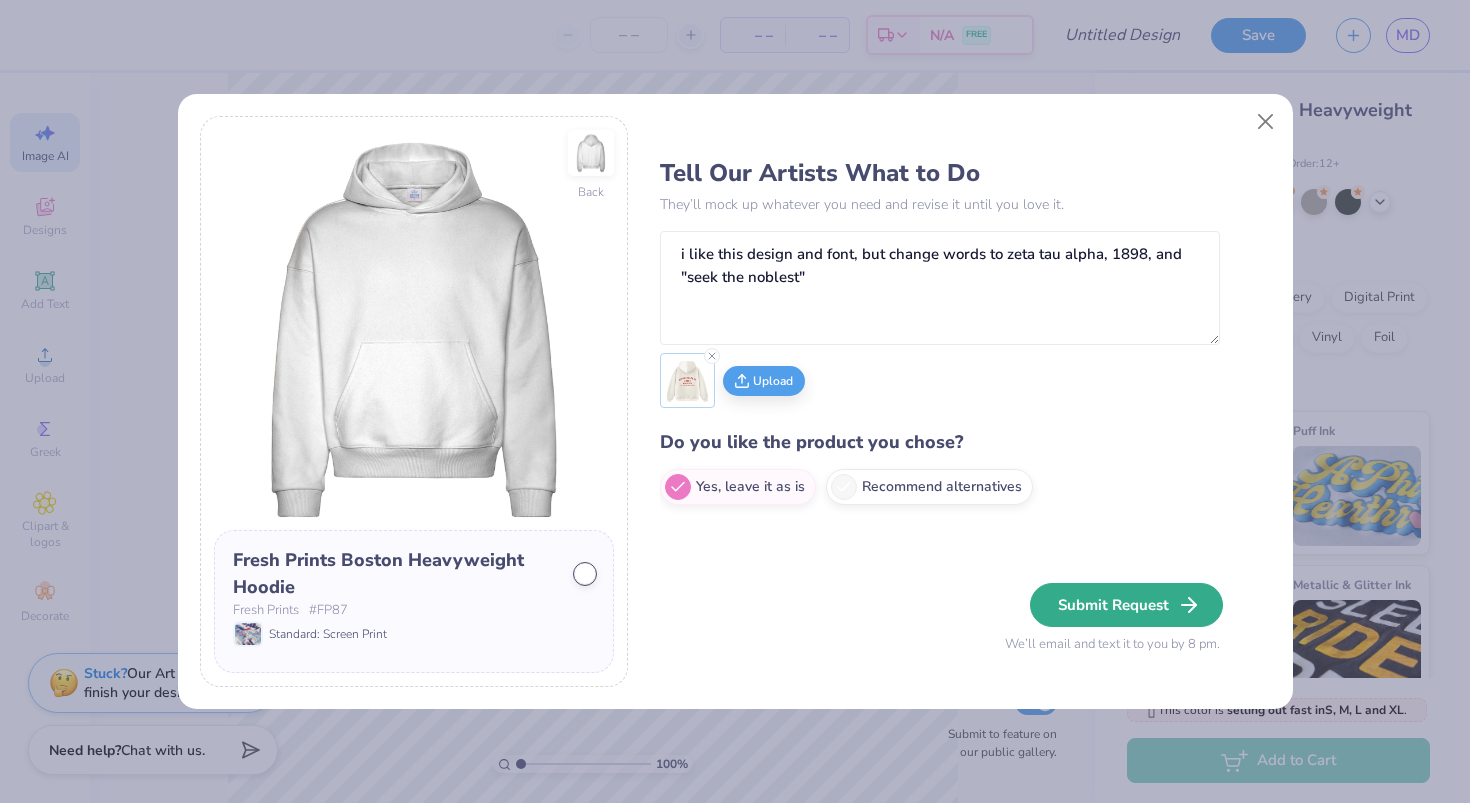 click on "Submit Request" at bounding box center (1126, 605) 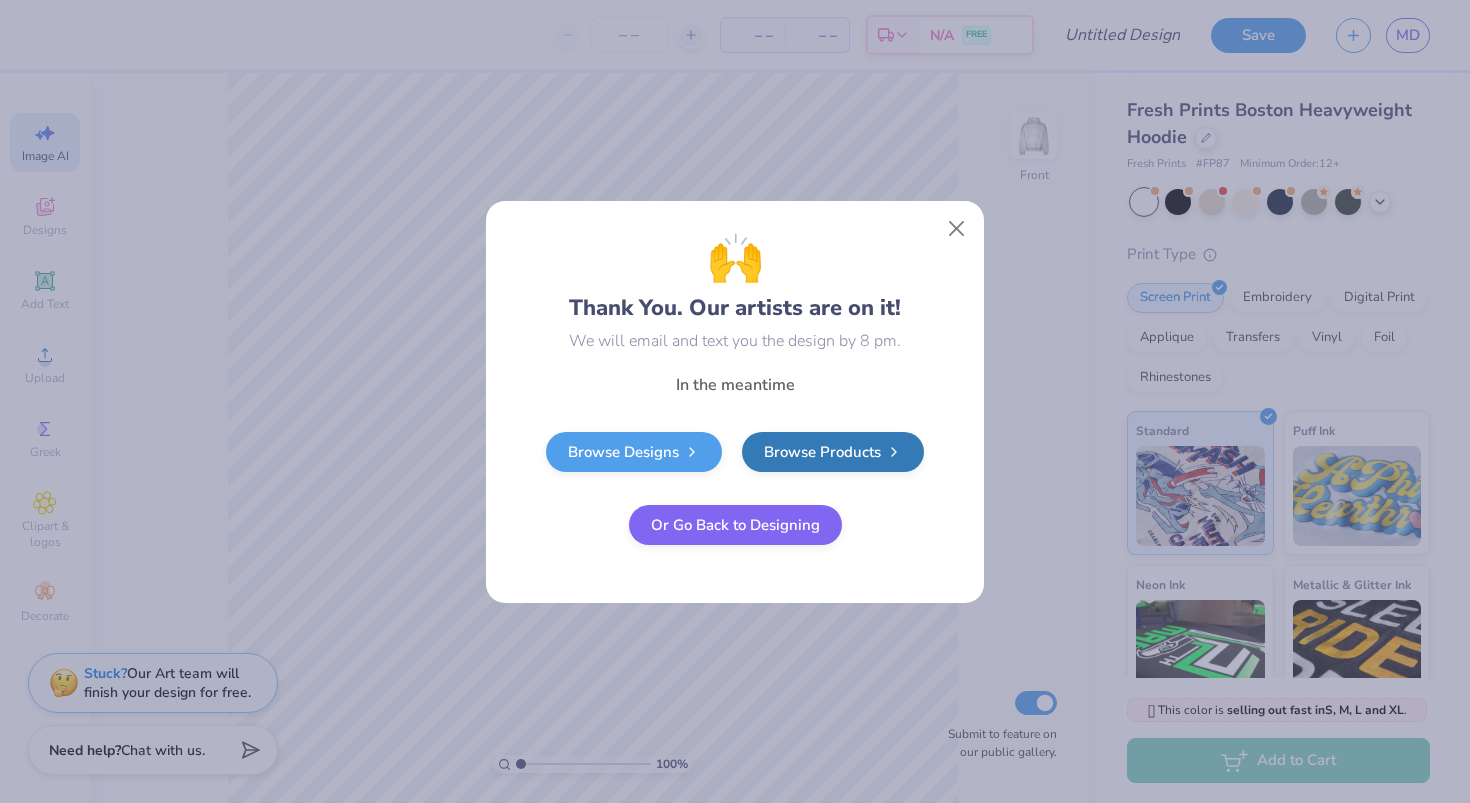 type 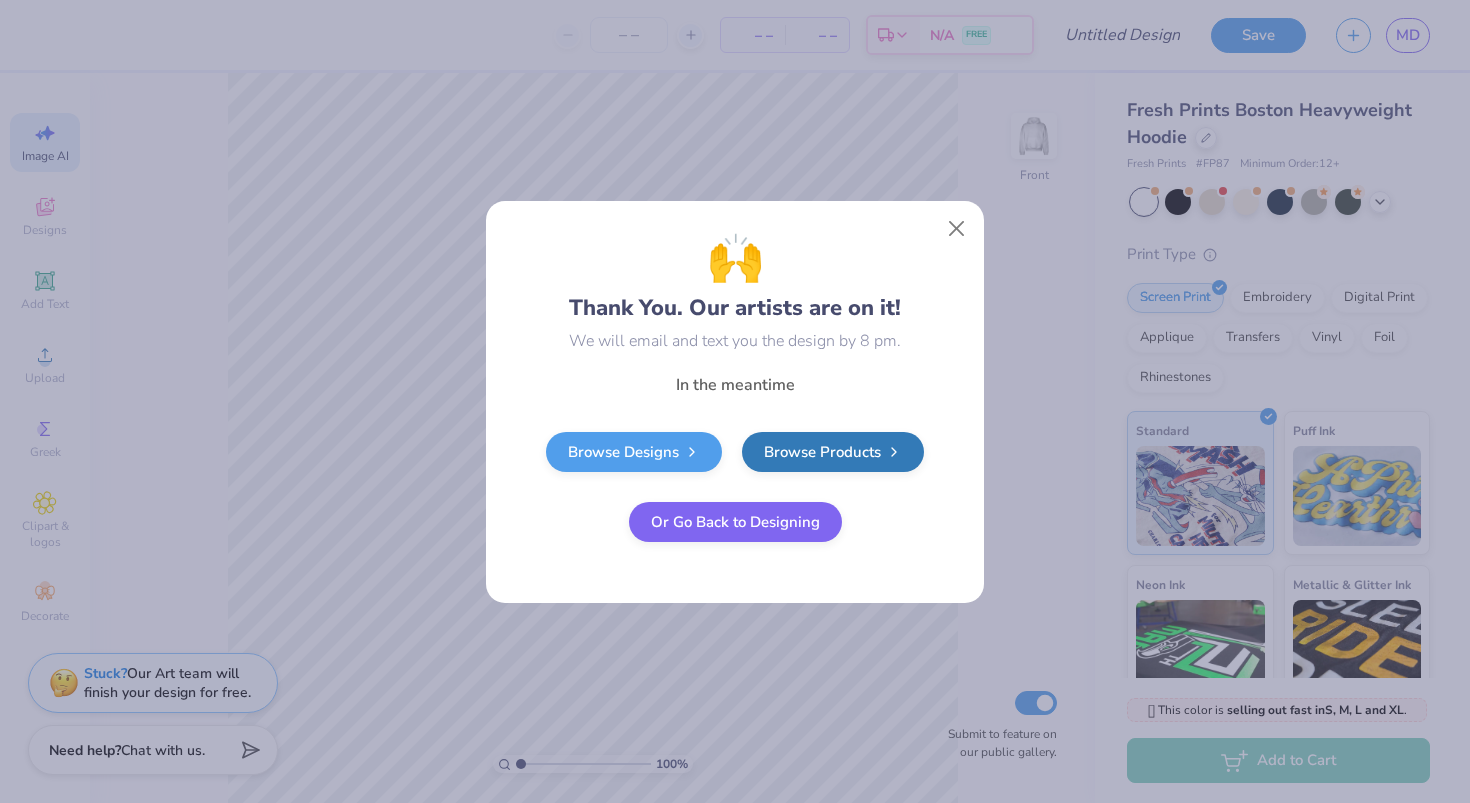 click on "Or Go Back to Designing" at bounding box center [735, 522] 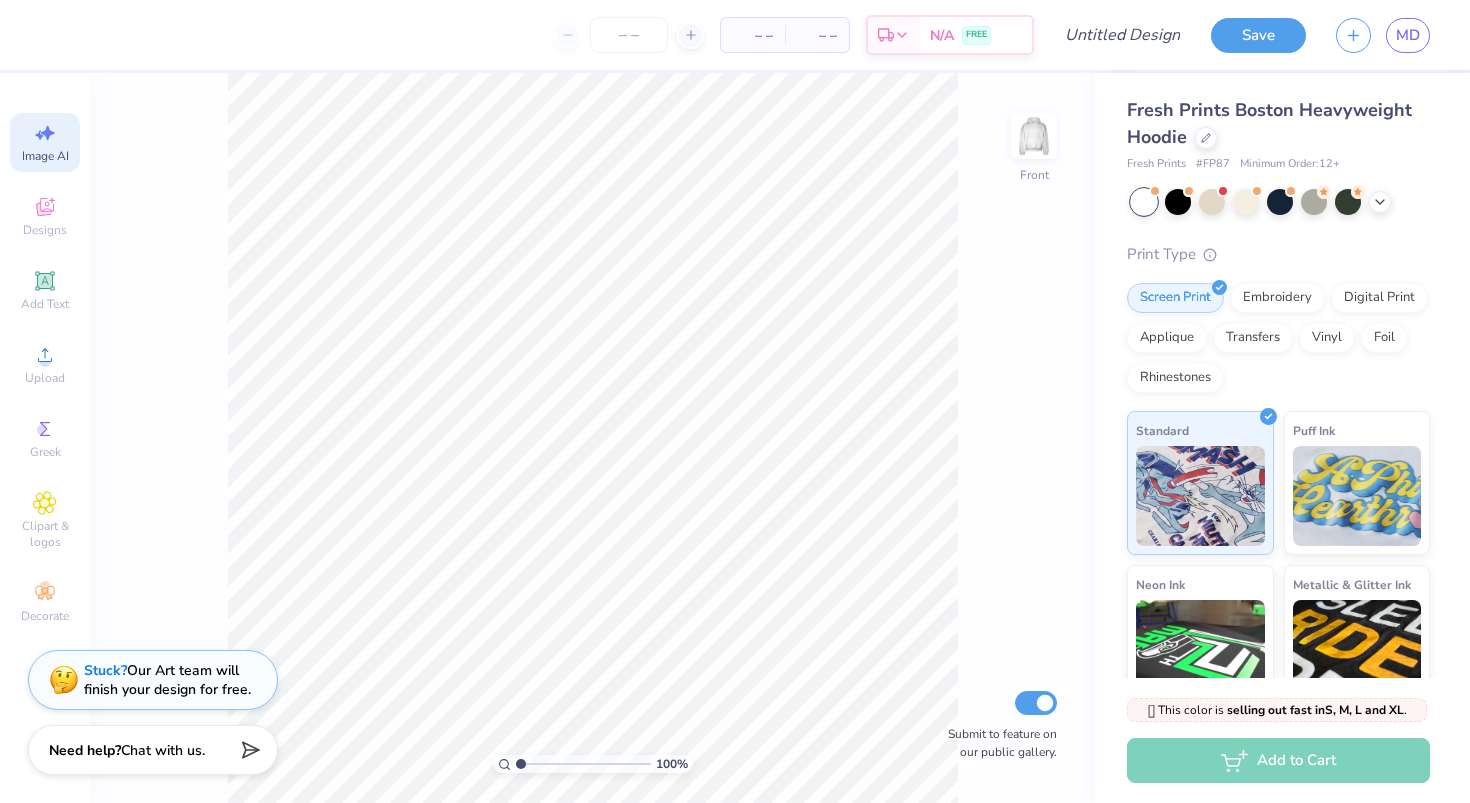 click on "Stuck?  Our Art team will finish your design for free." at bounding box center (167, 680) 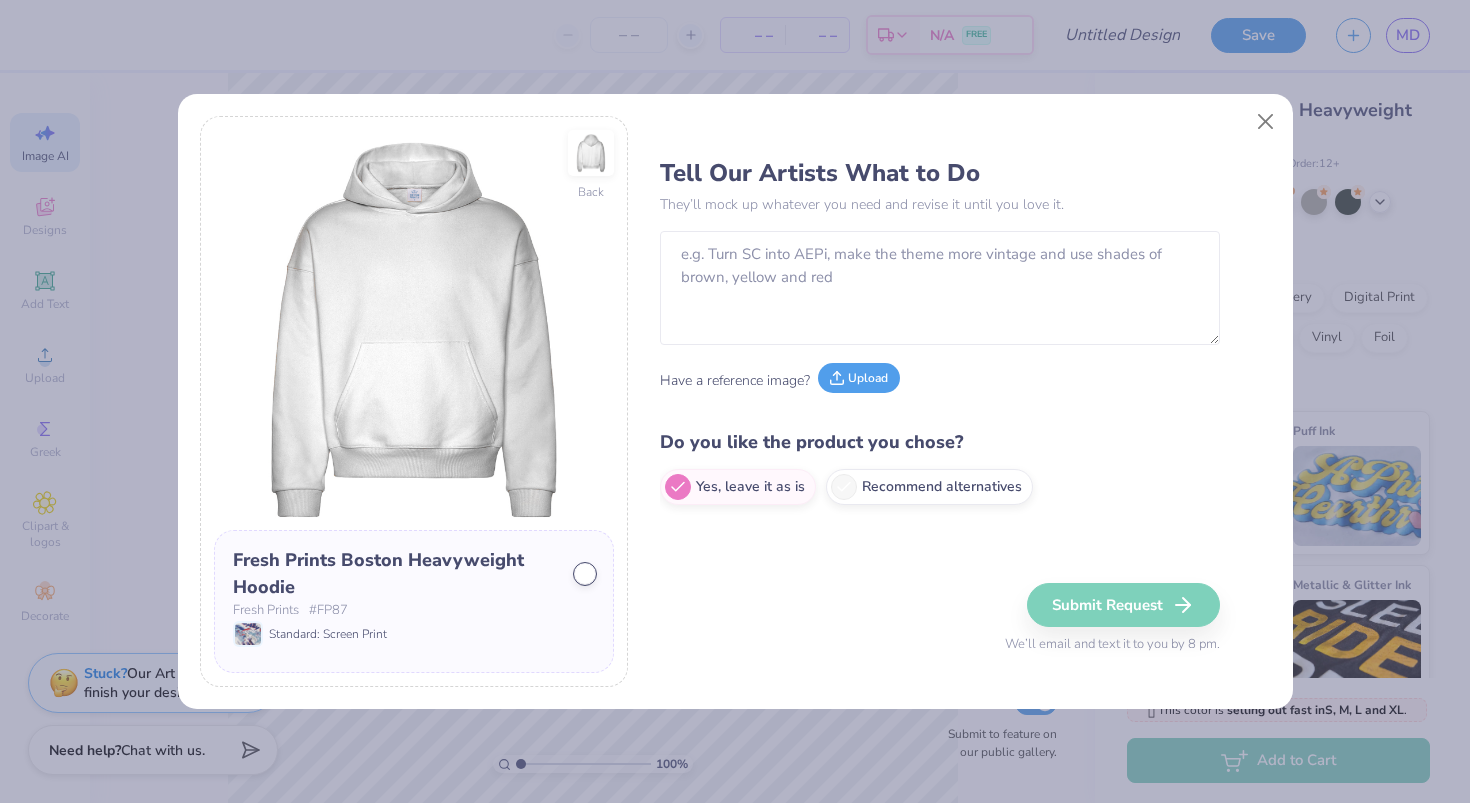 click on "Upload" at bounding box center [859, 378] 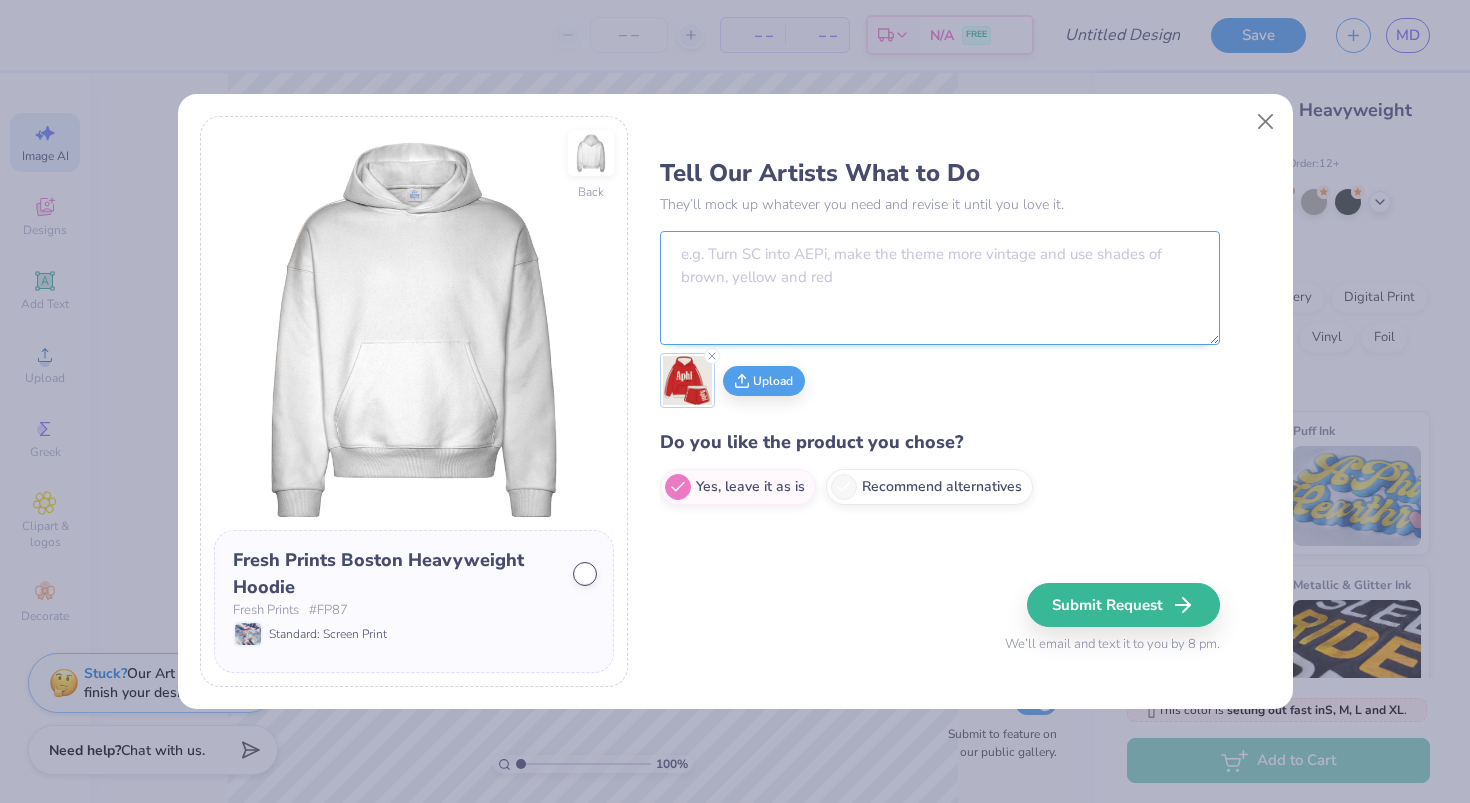 click at bounding box center (940, 288) 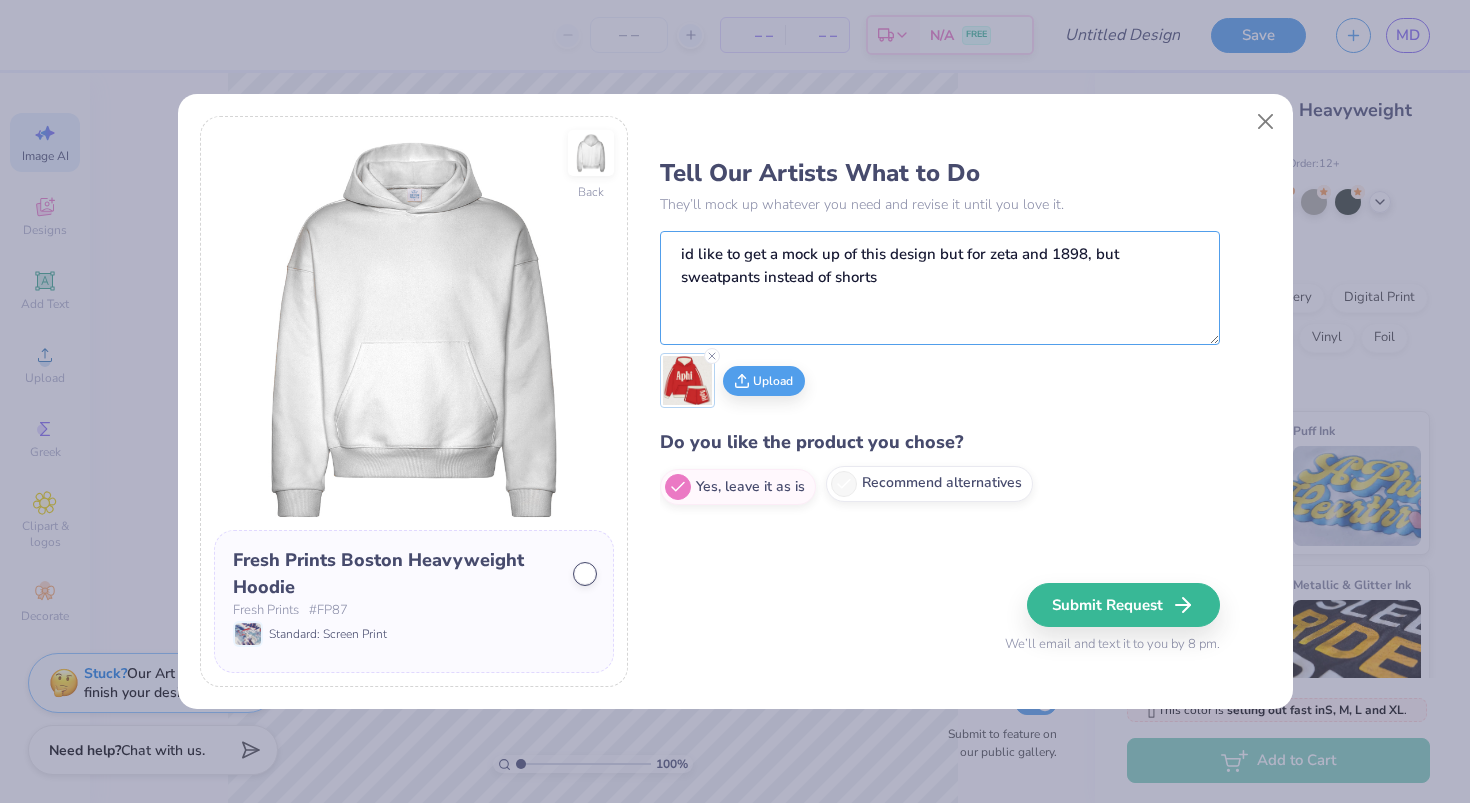 type on "id like to get a mock up of this design but for zeta and 1898, but sweatpants instead of shorts" 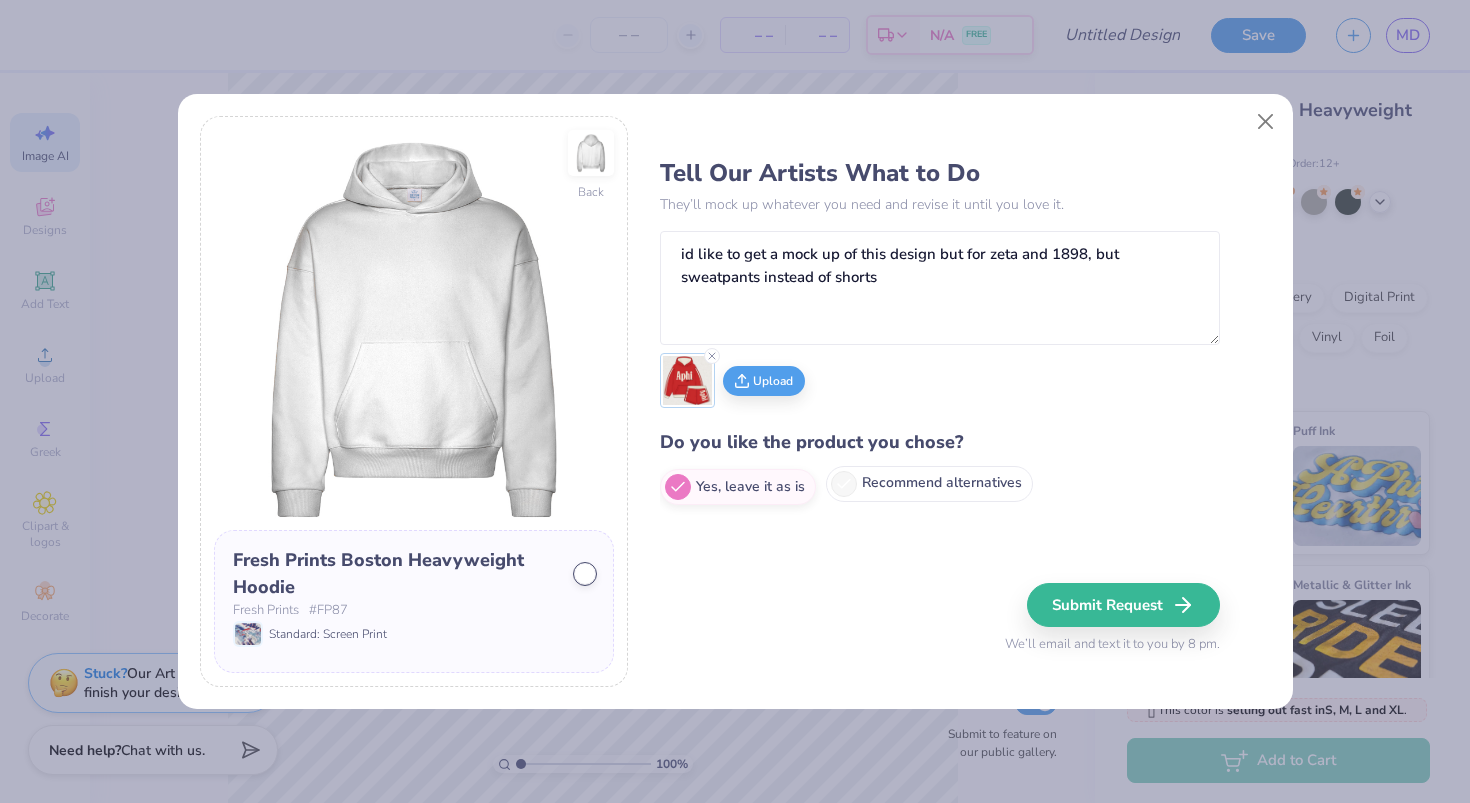 click on "Recommend alternatives" at bounding box center [929, 484] 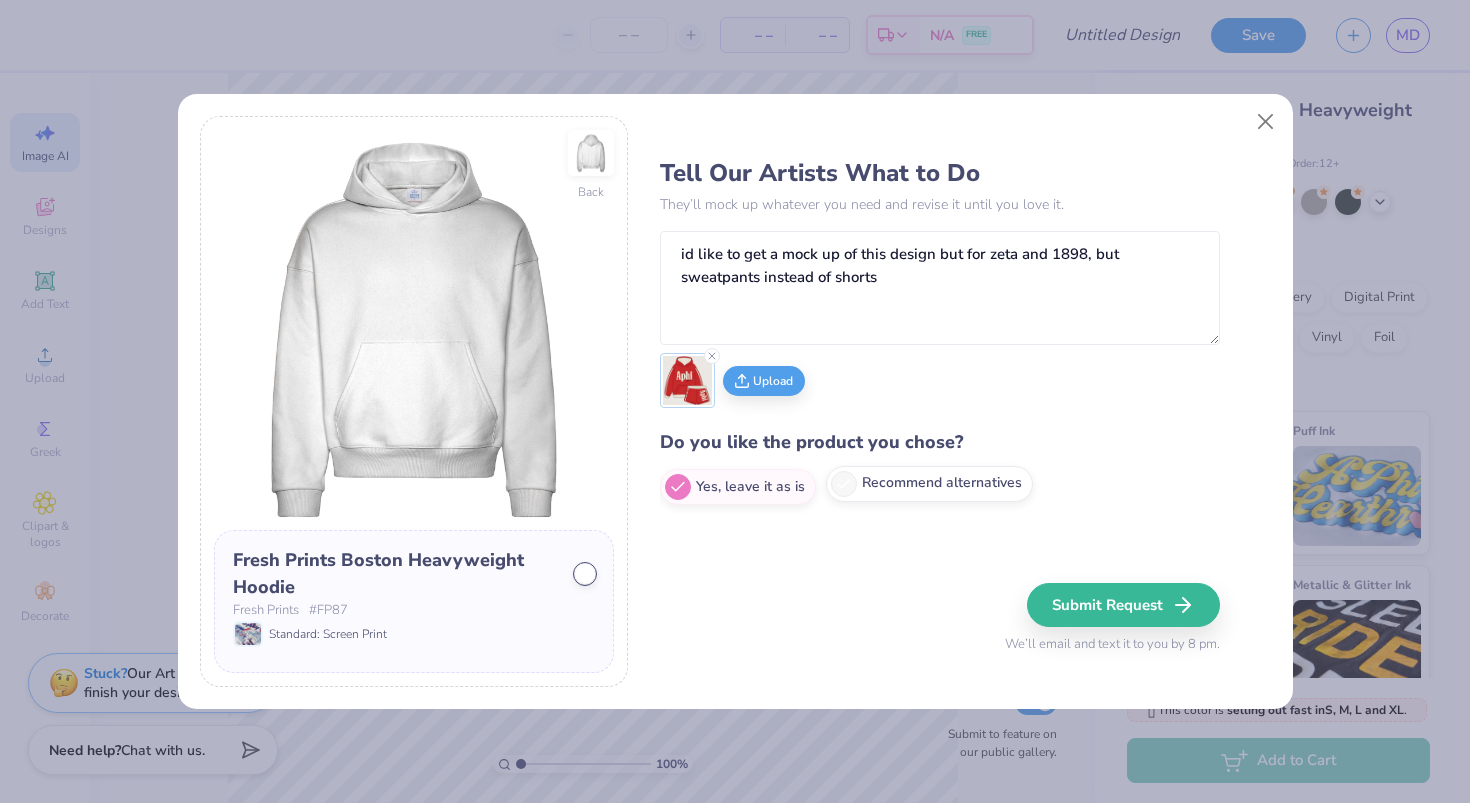click on "Recommend alternatives" at bounding box center [666, 486] 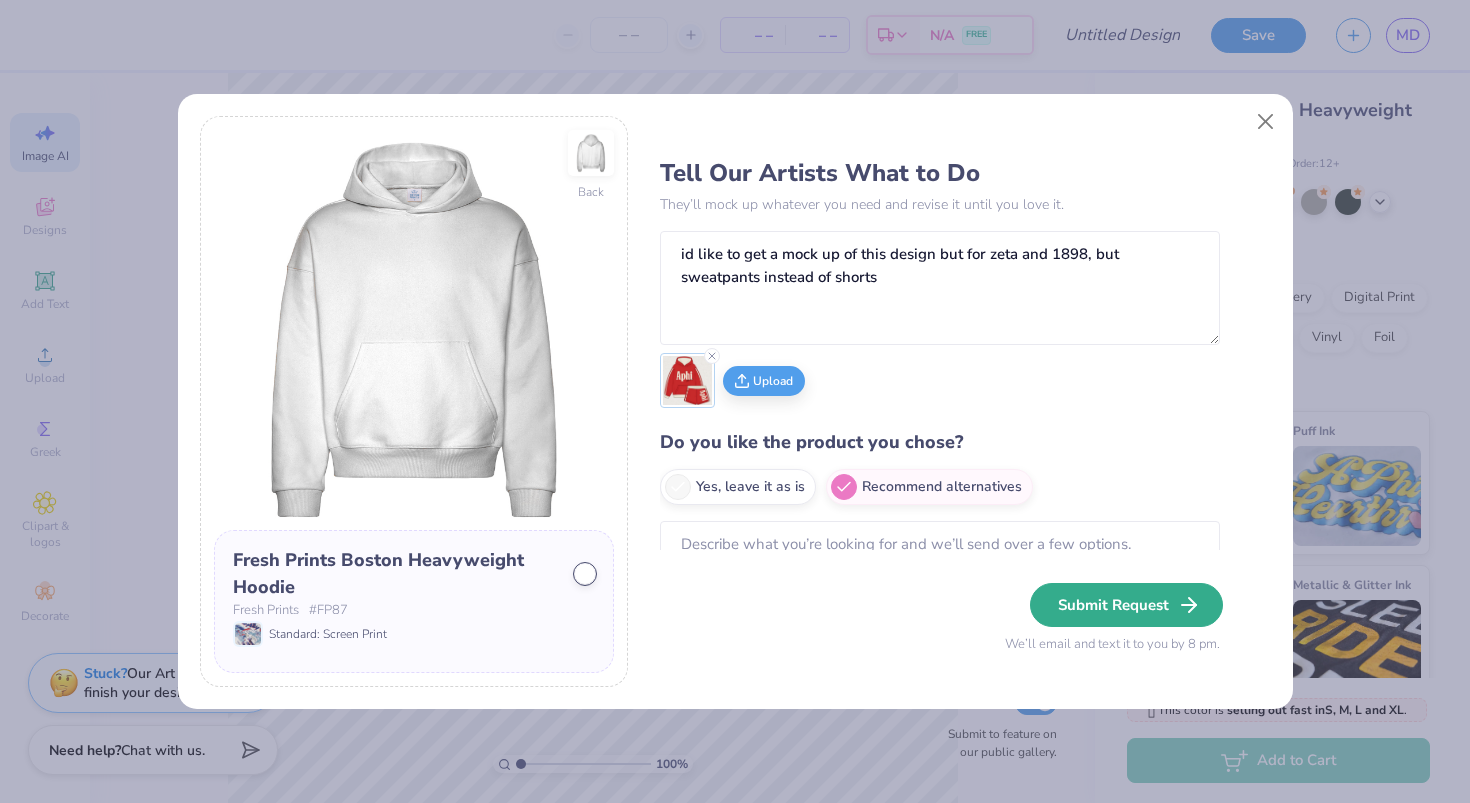 click on "Submit Request" at bounding box center (1126, 605) 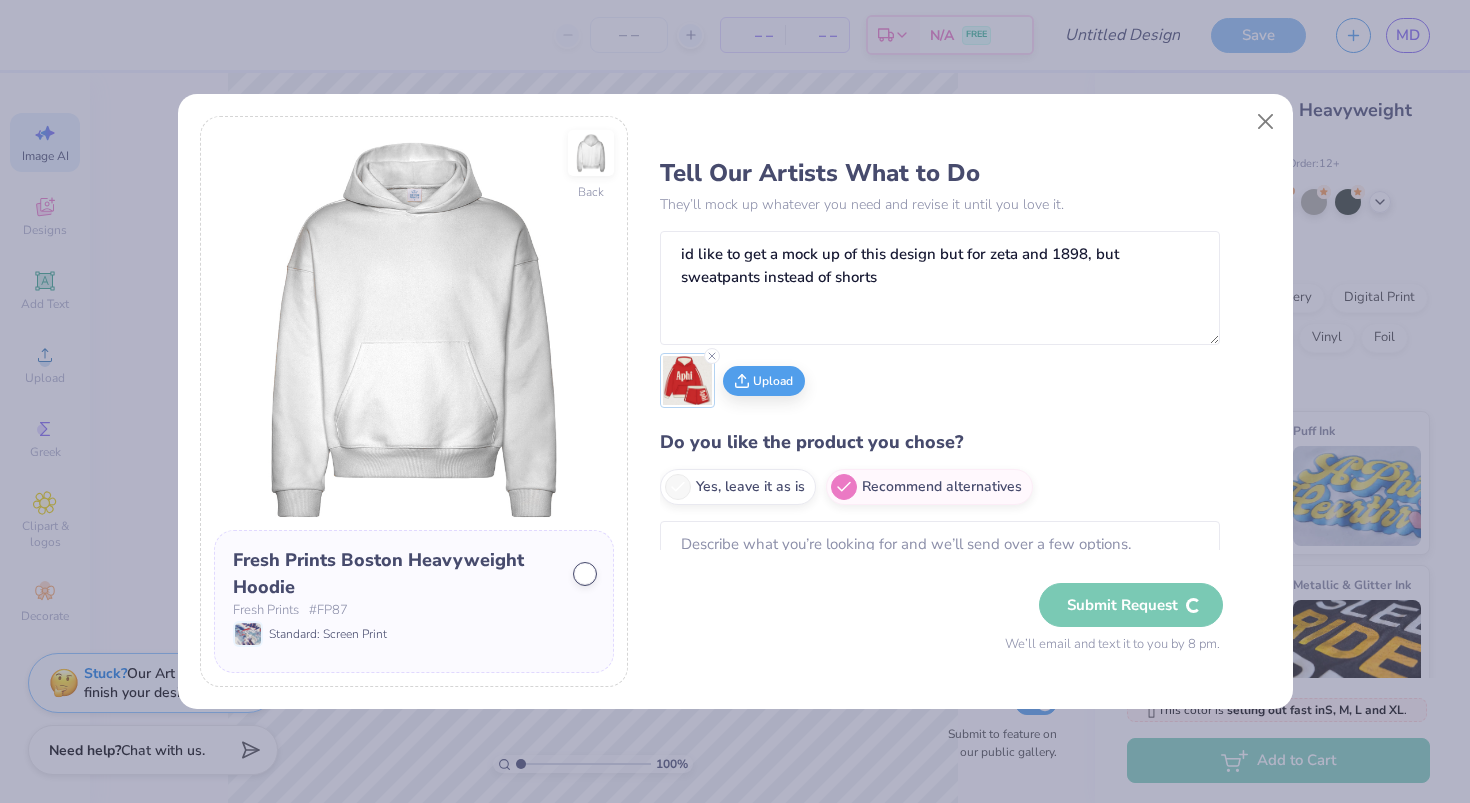 type 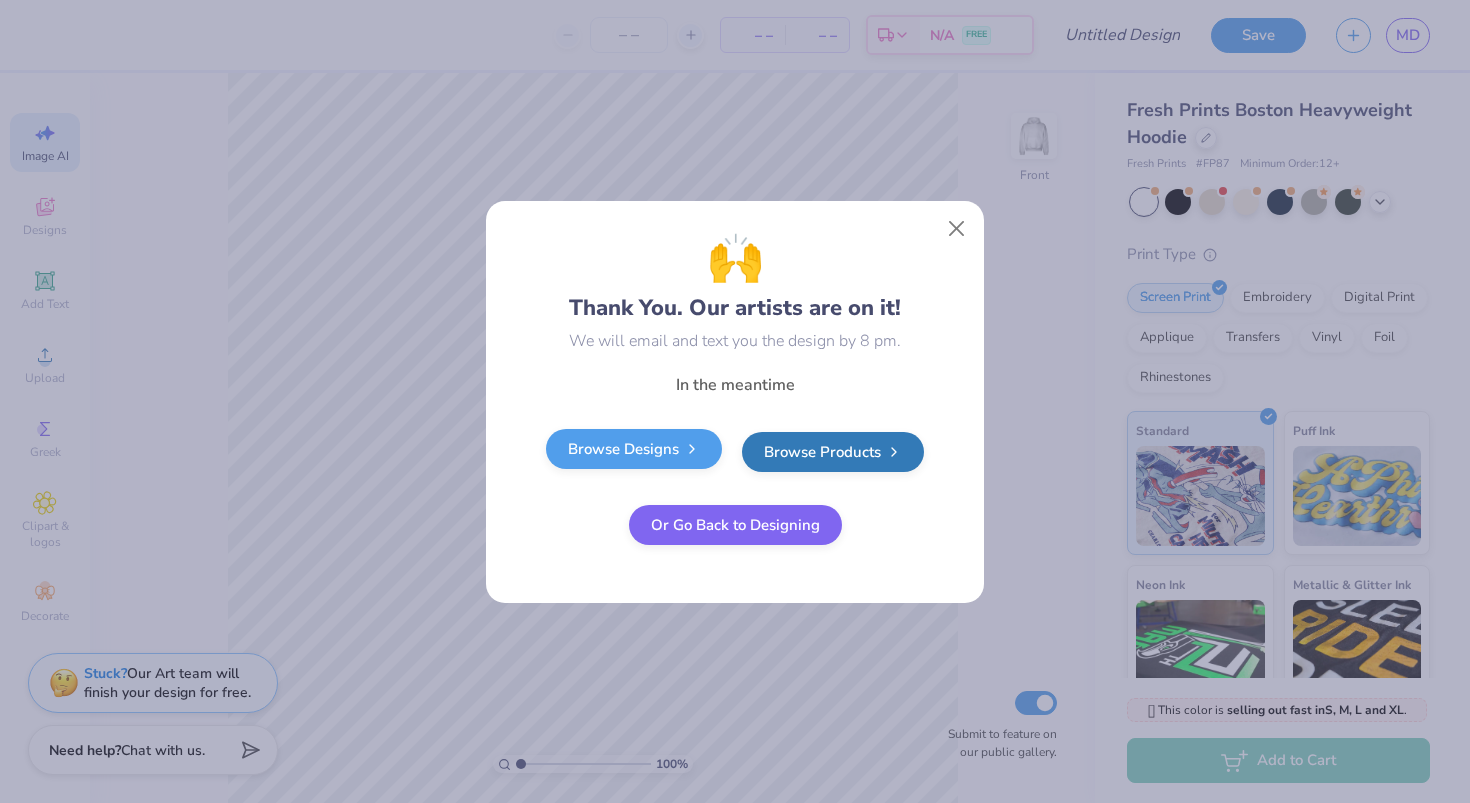 click on "Browse Designs" at bounding box center (634, 449) 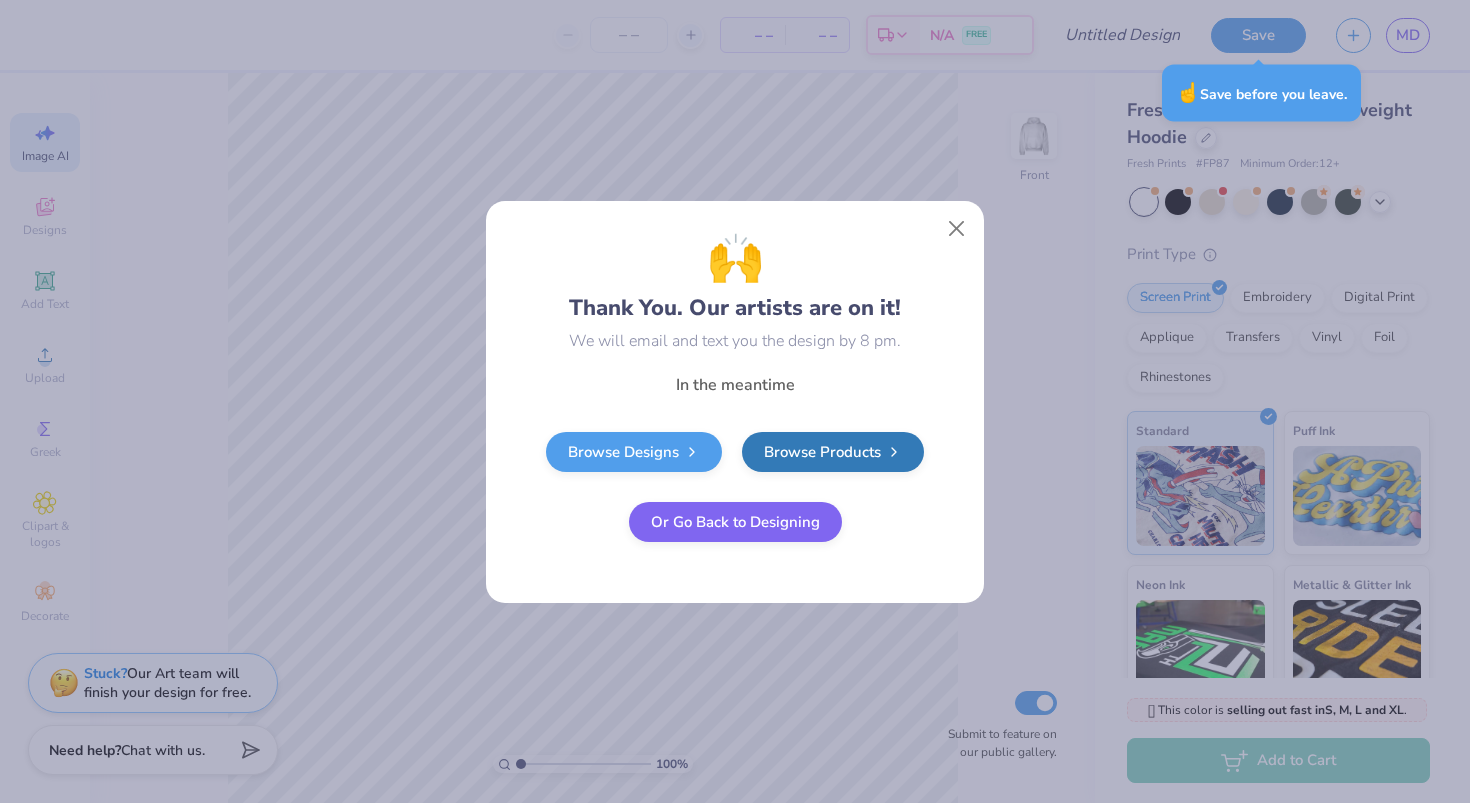 click on "Or Go Back to Designing" at bounding box center (735, 522) 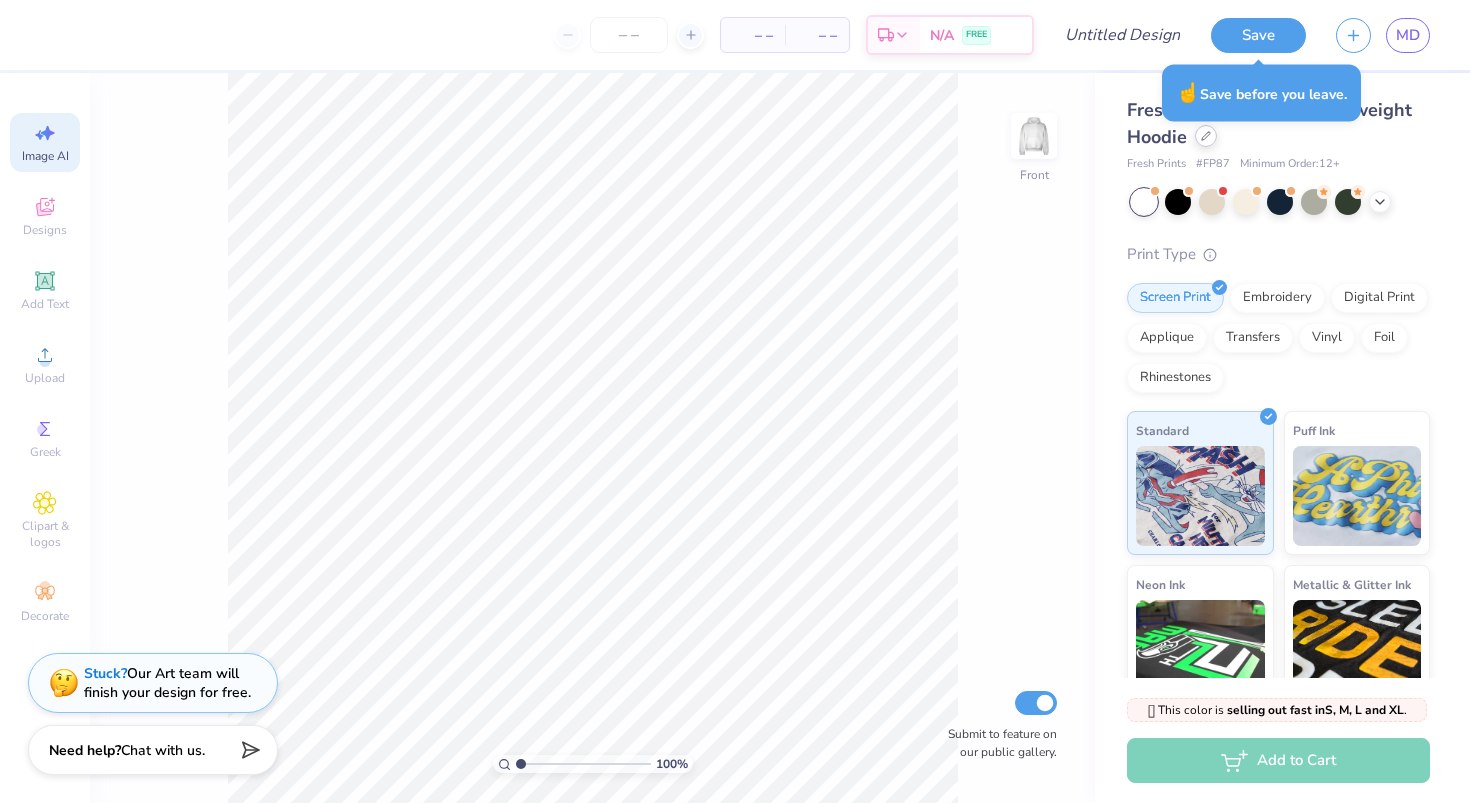 click at bounding box center (1206, 136) 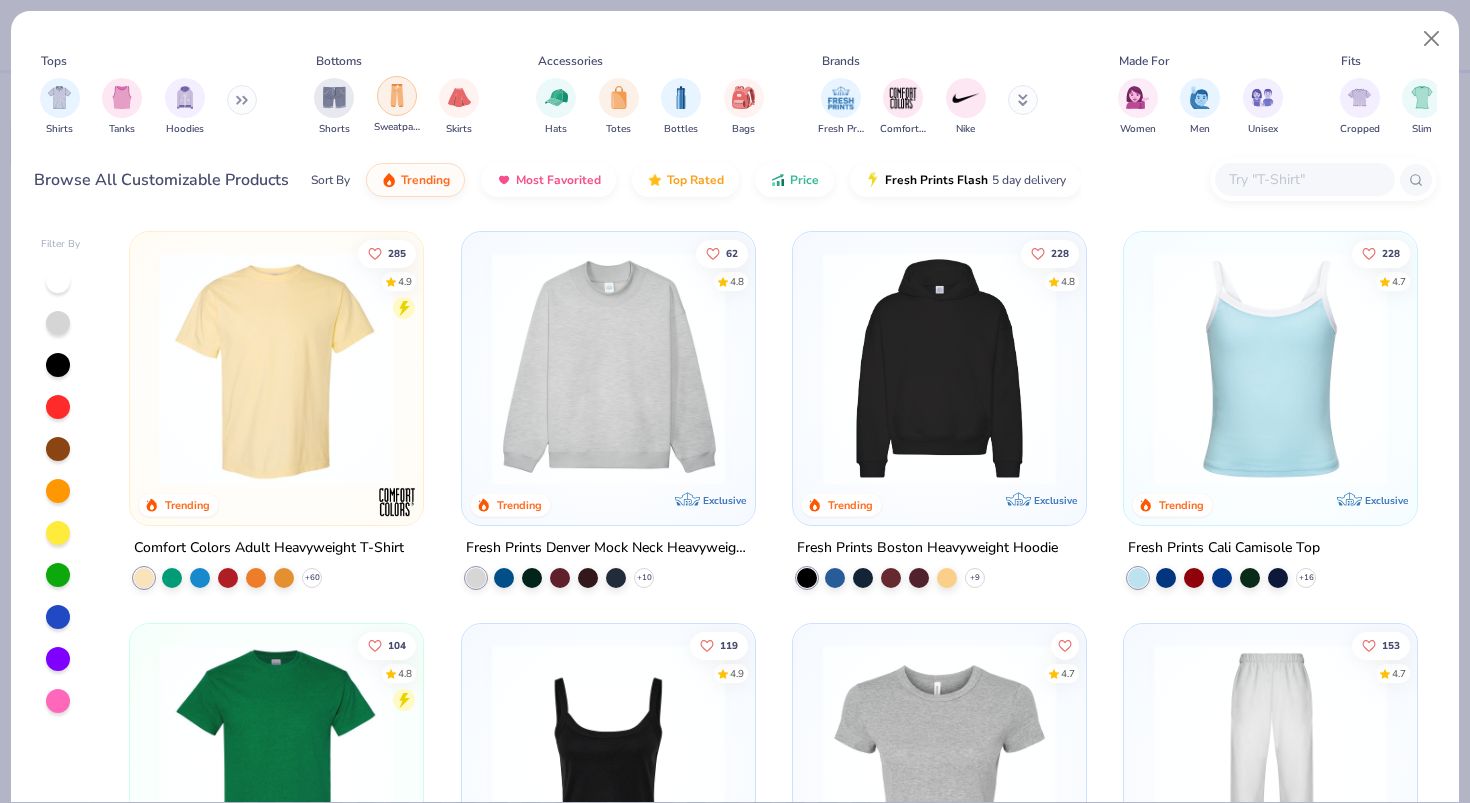 click at bounding box center [397, 95] 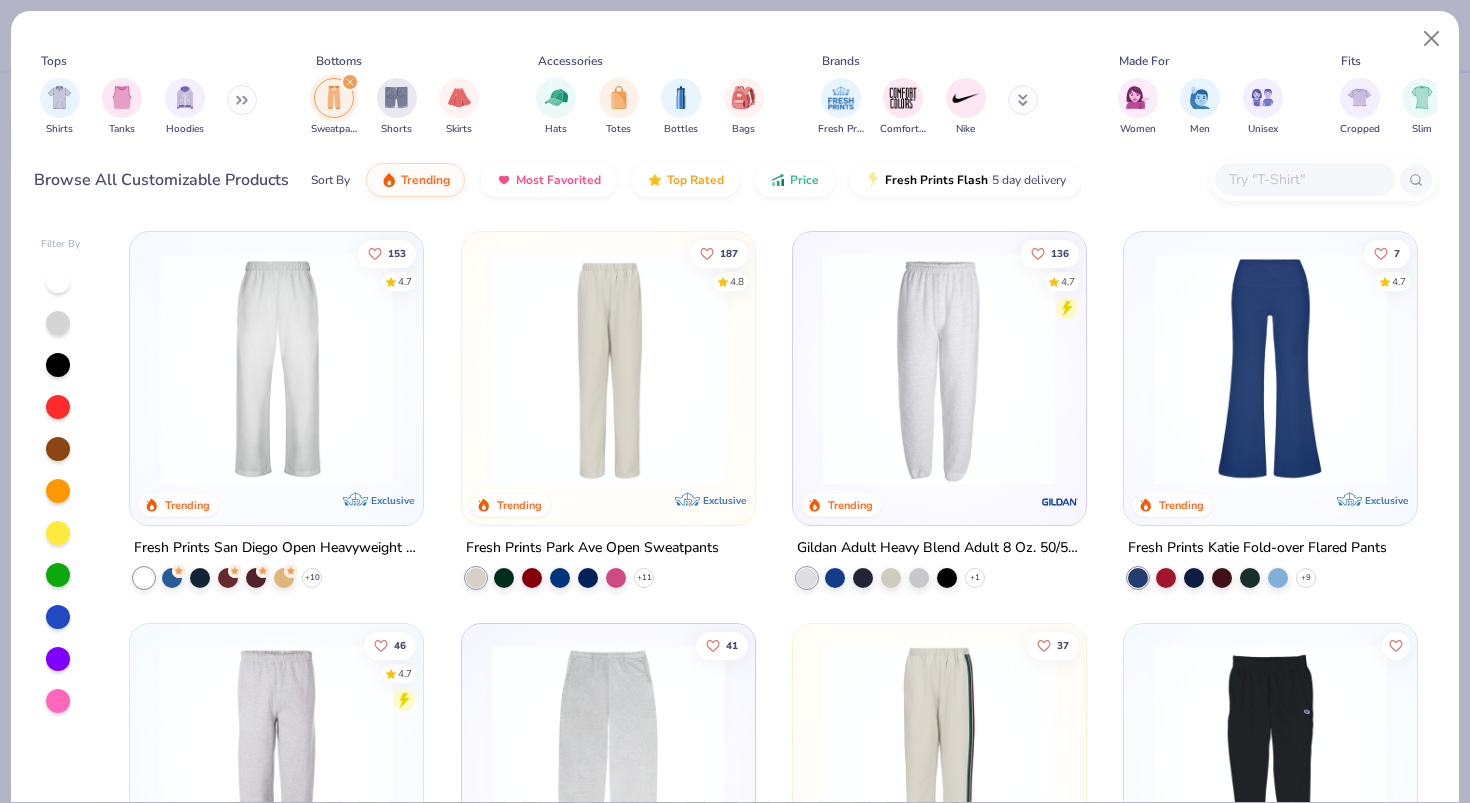 click at bounding box center (1270, 368) 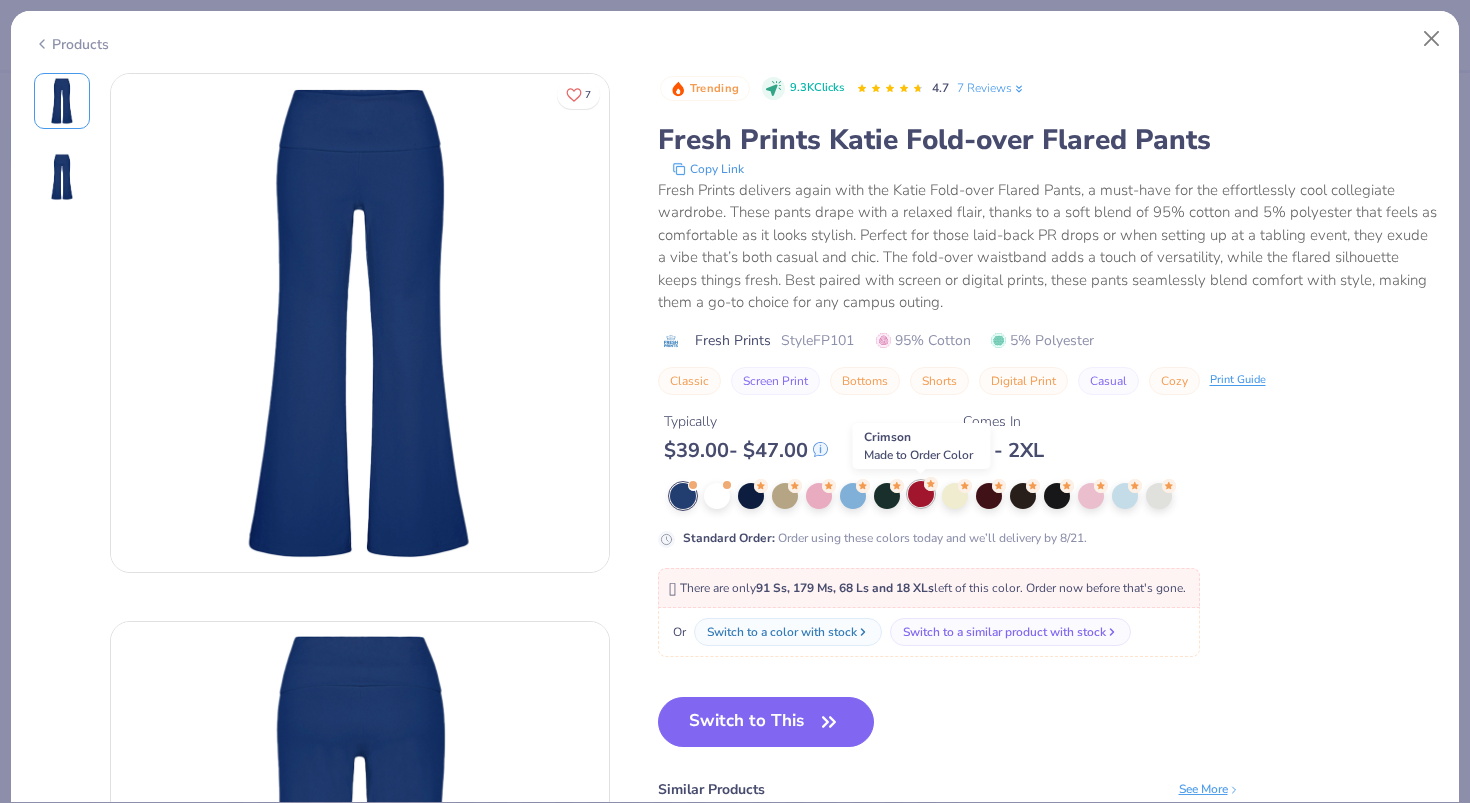 click at bounding box center (921, 494) 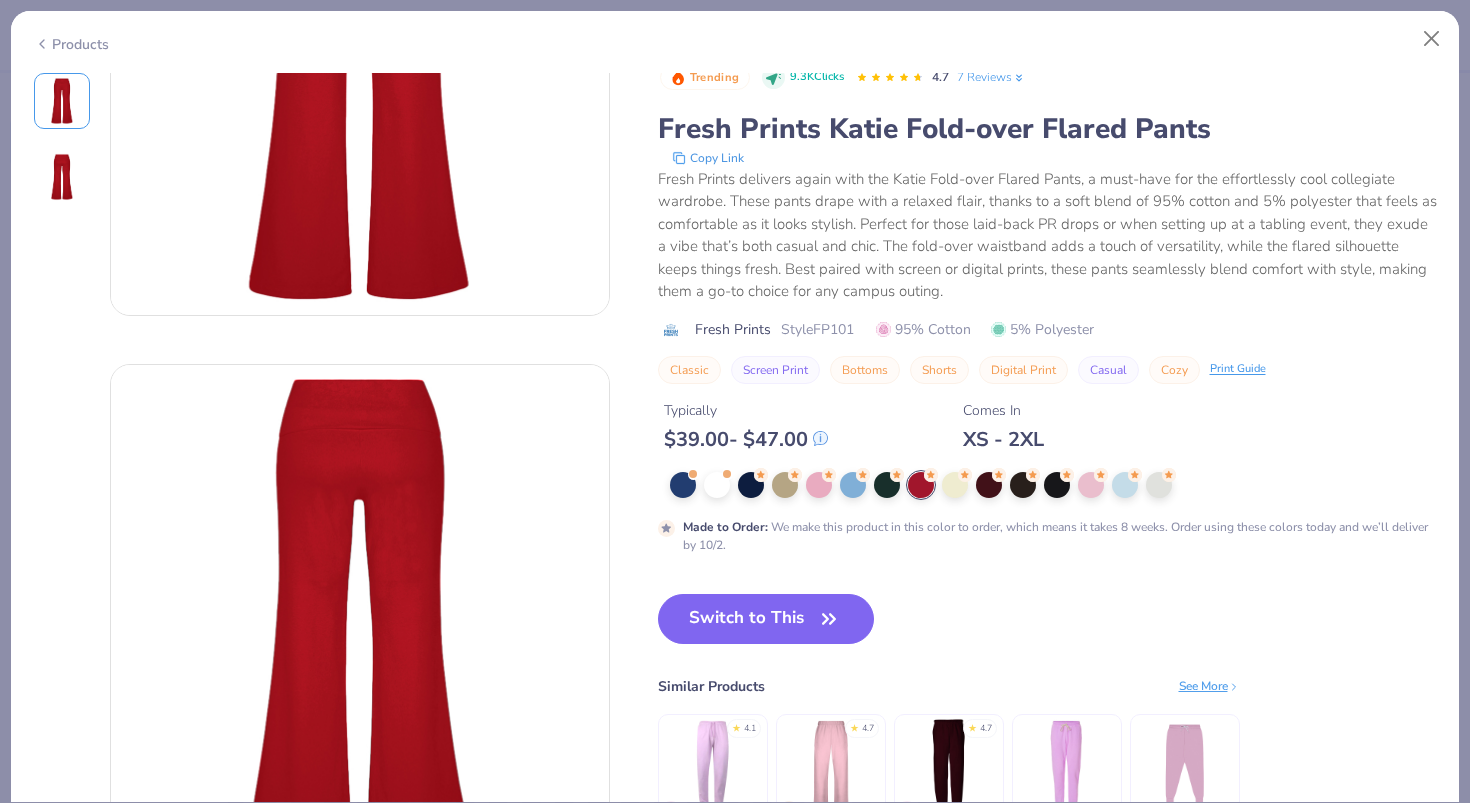 scroll, scrollTop: 0, scrollLeft: 0, axis: both 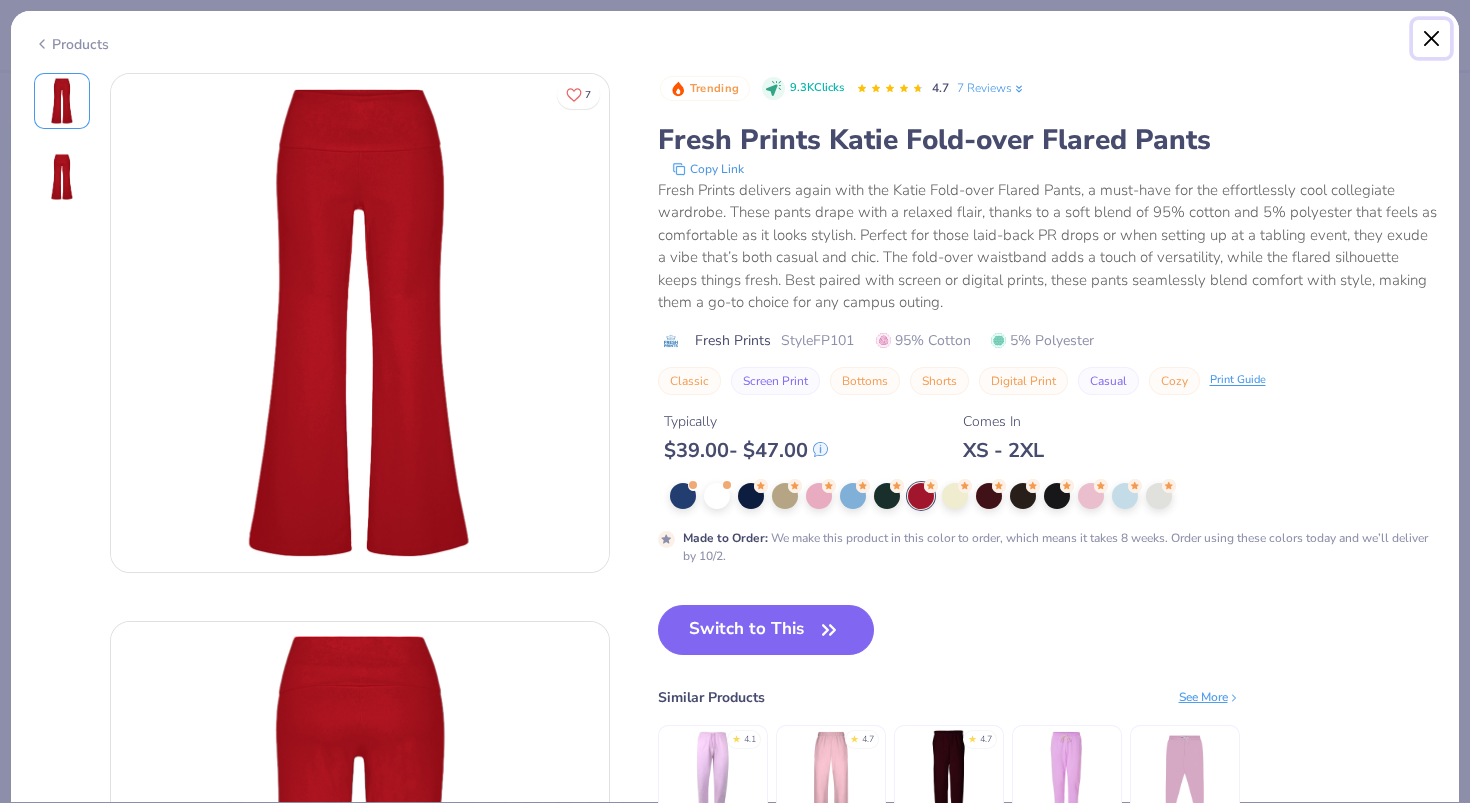 click at bounding box center [1432, 39] 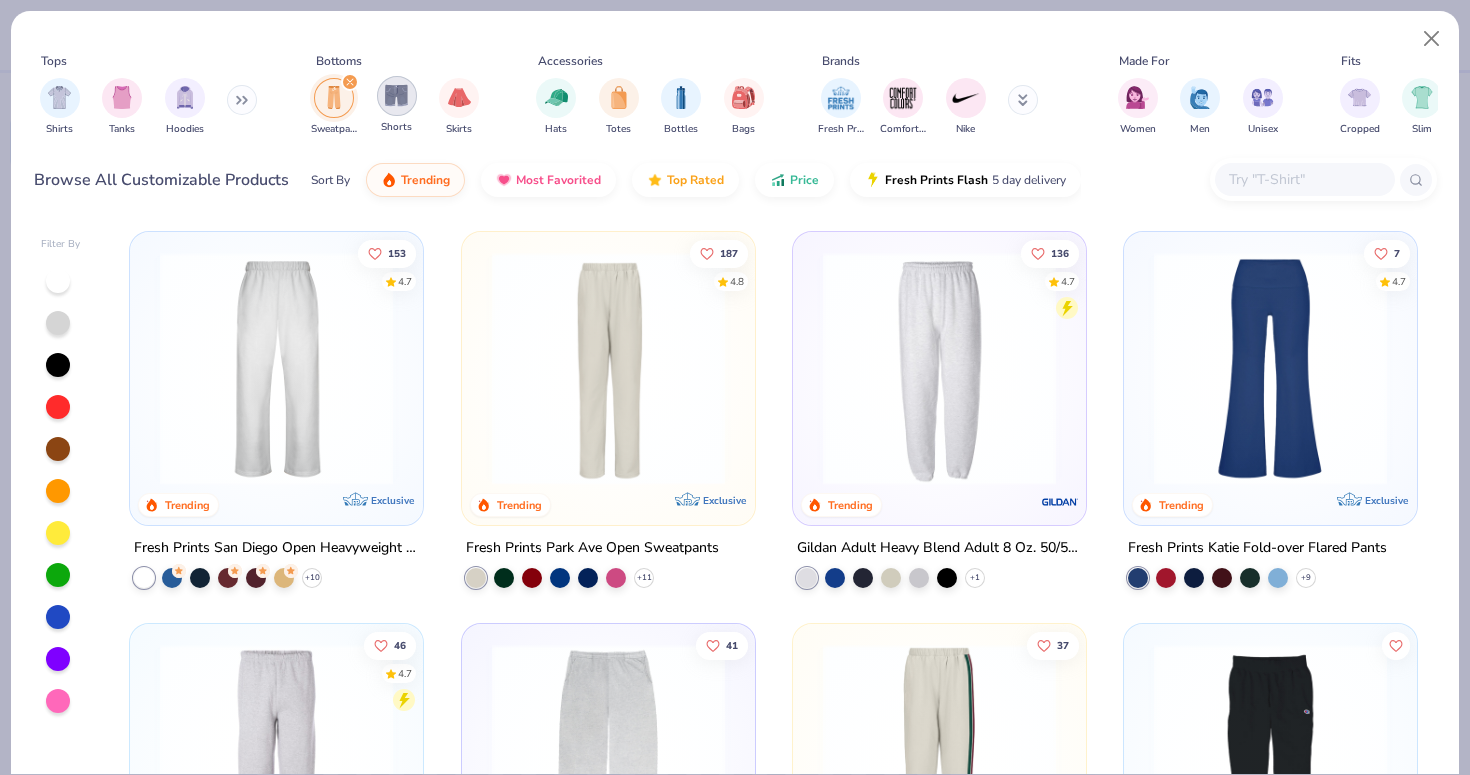 click at bounding box center [396, 95] 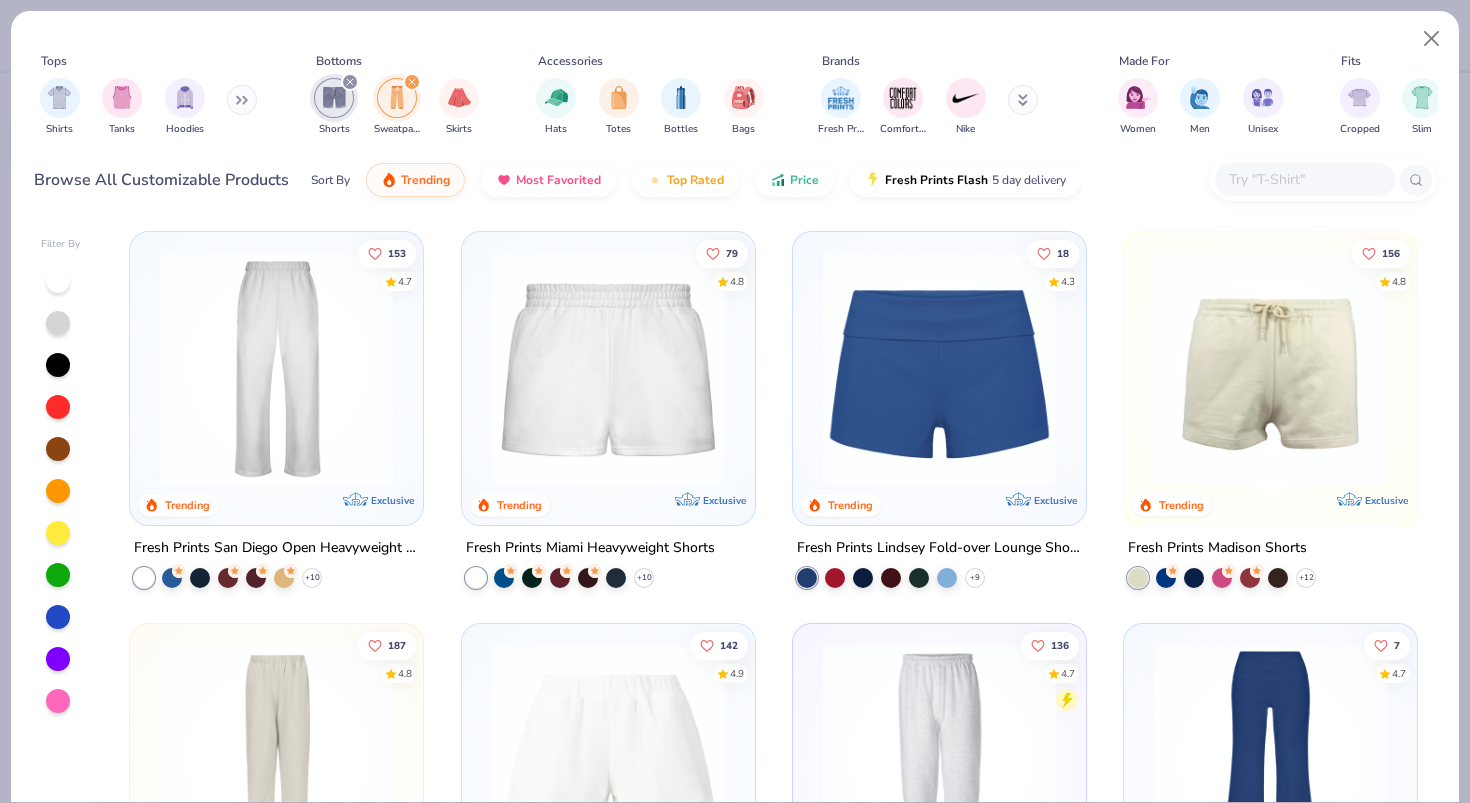 click 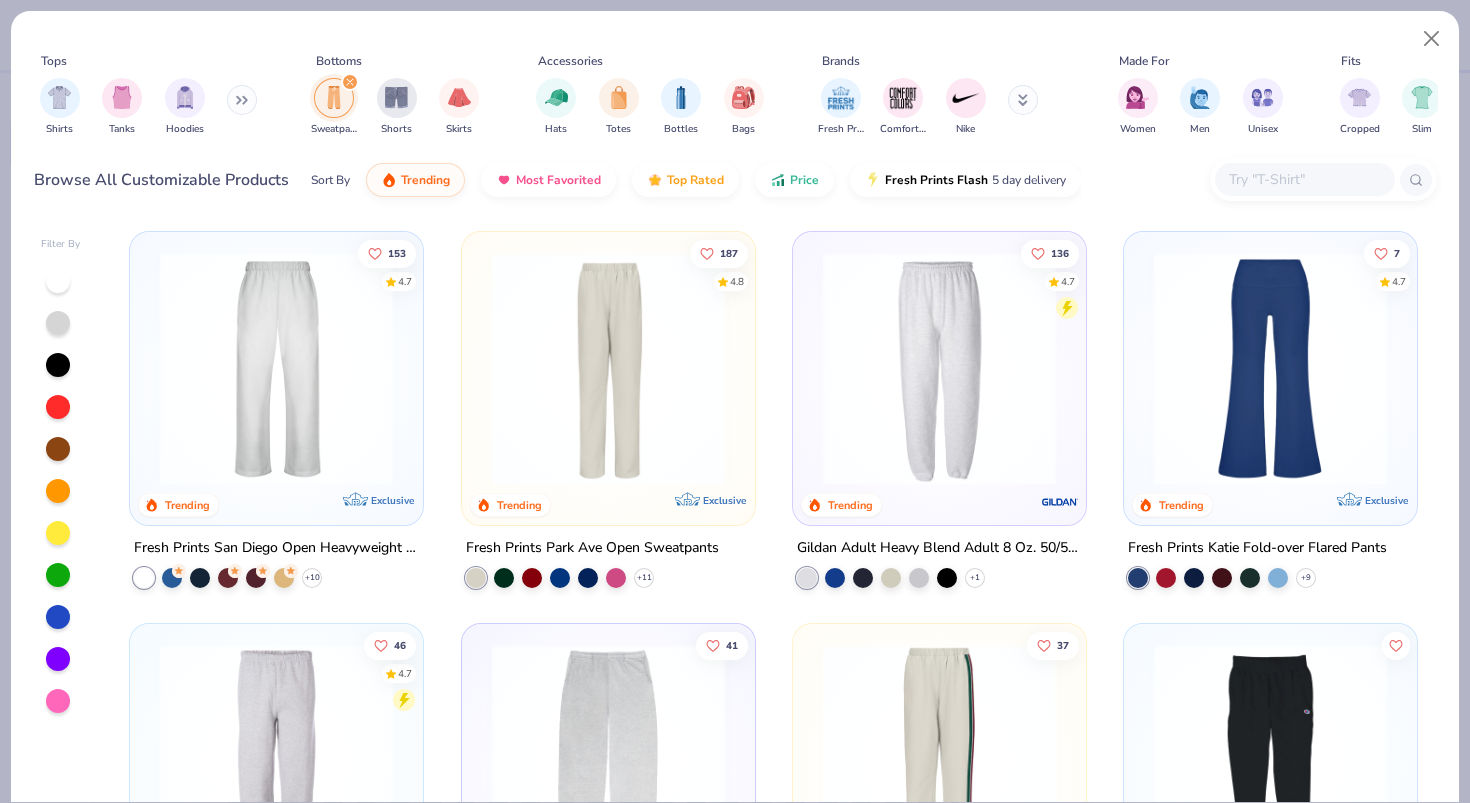 click 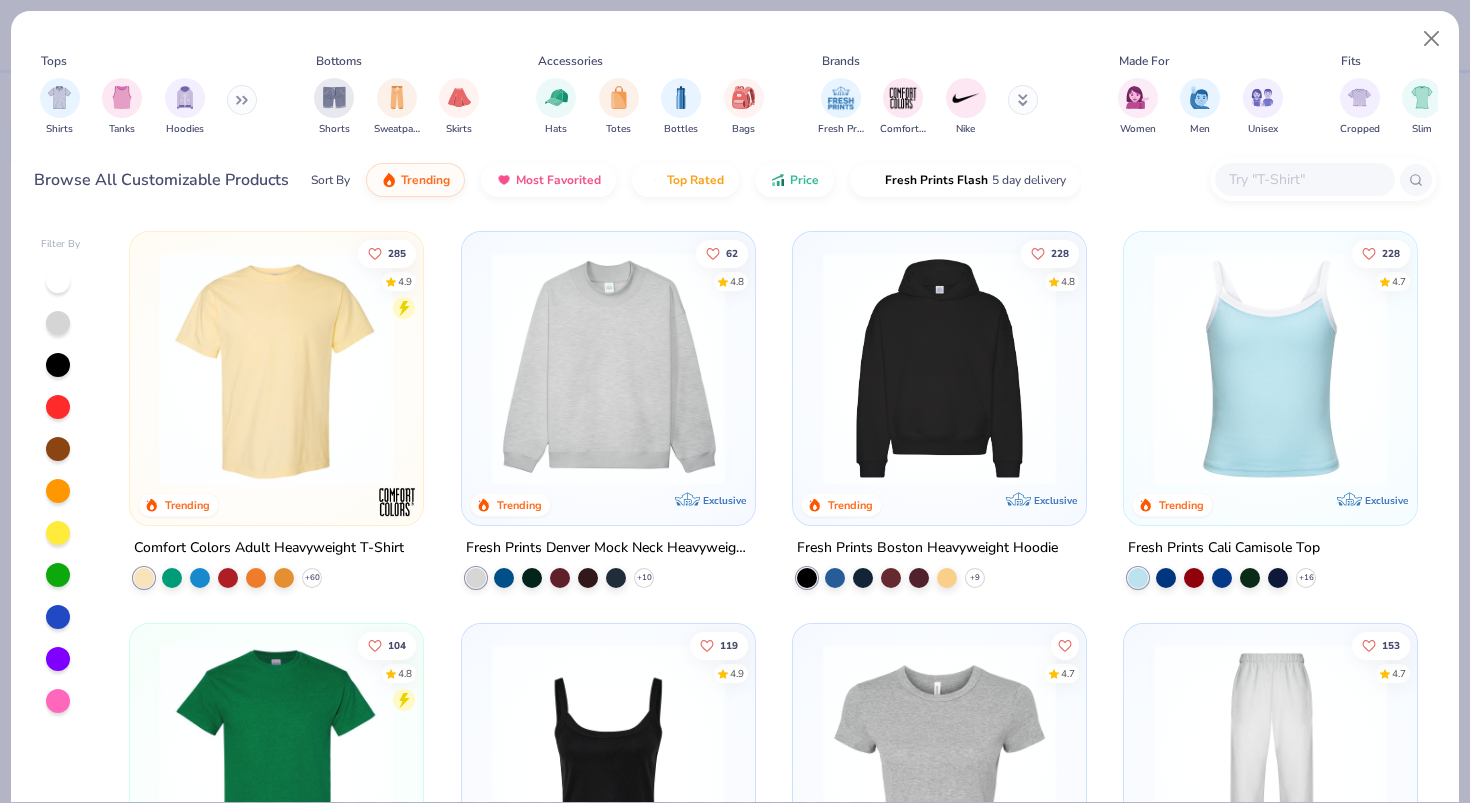 click at bounding box center [334, 98] 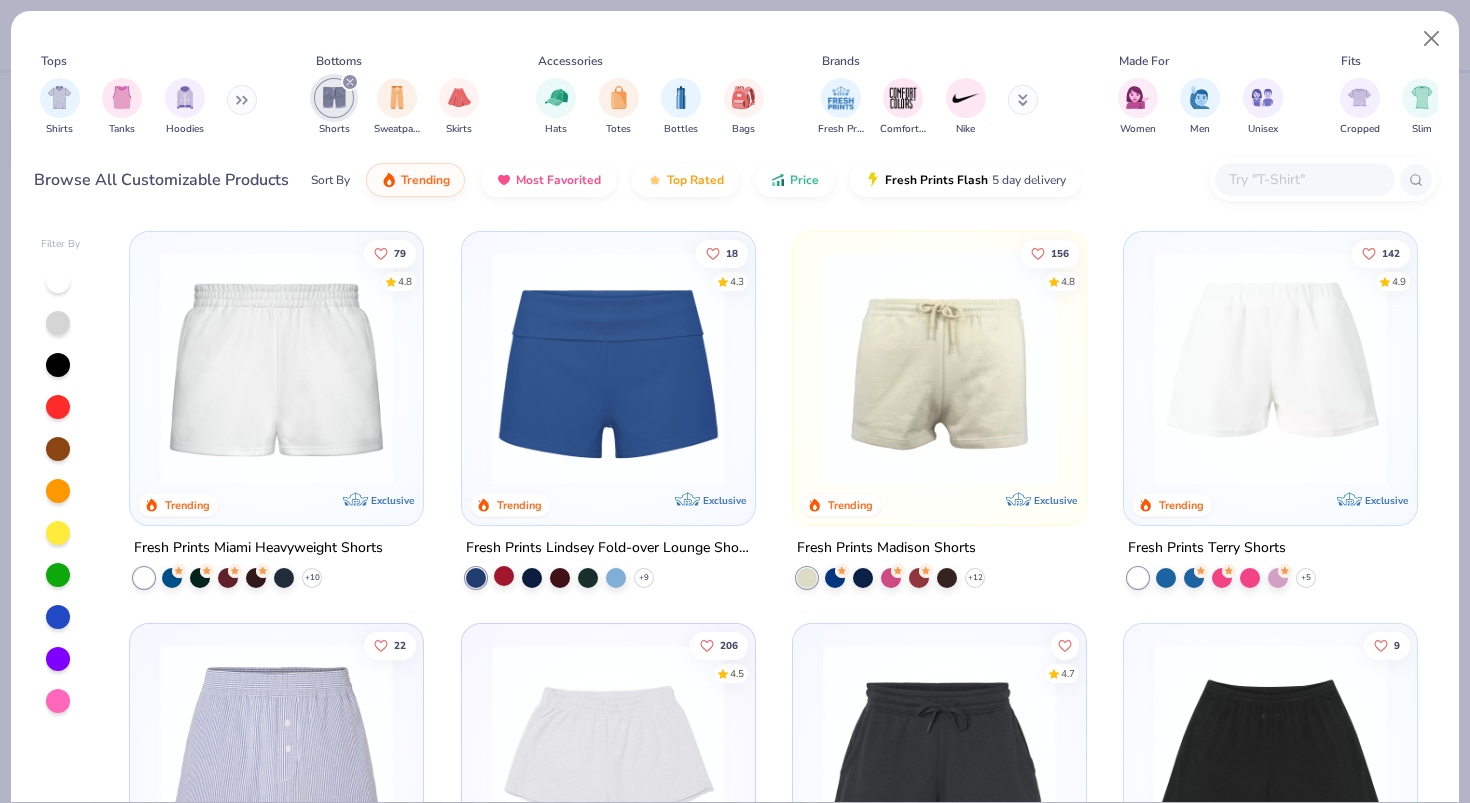 click at bounding box center (504, 576) 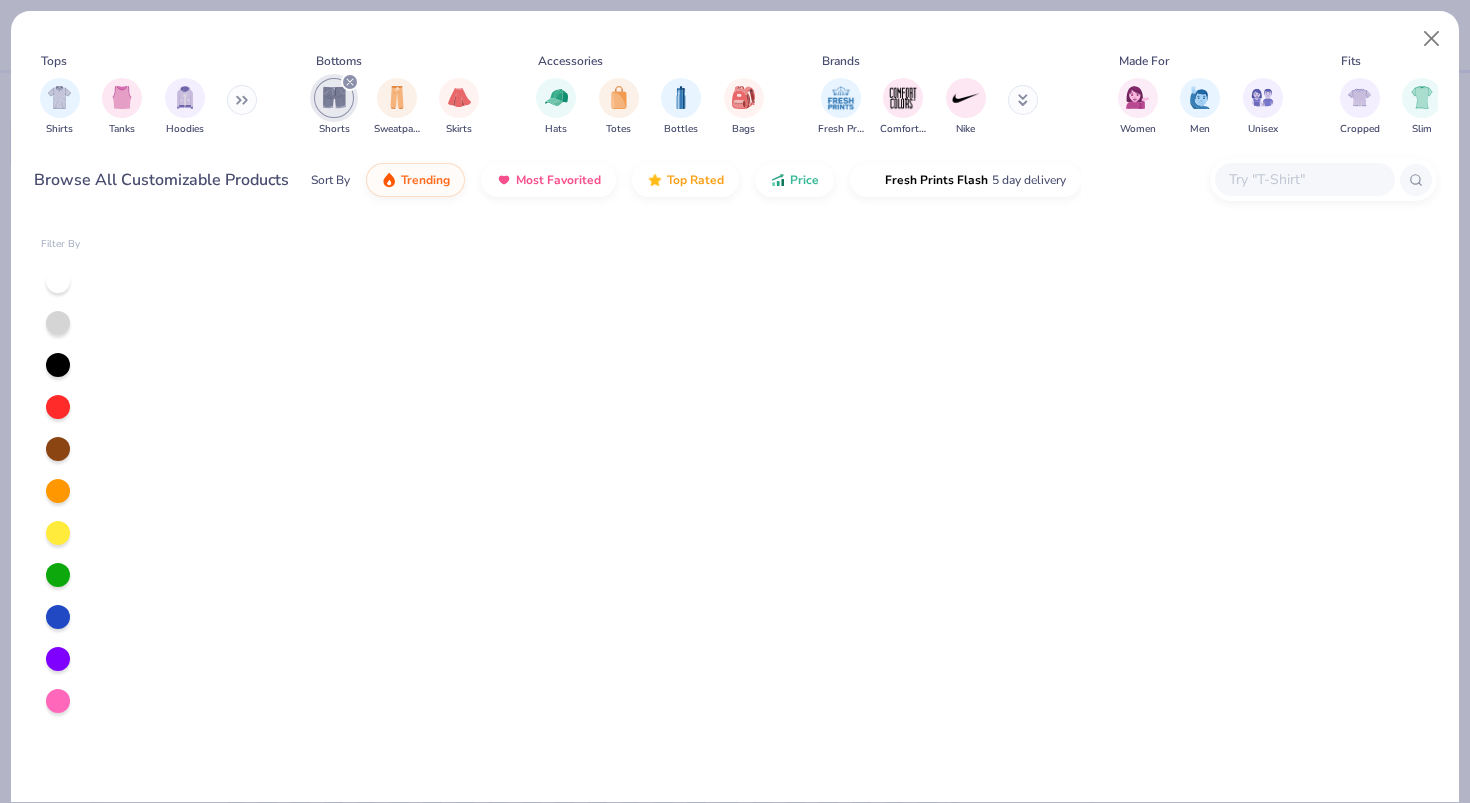 scroll, scrollTop: 0, scrollLeft: 0, axis: both 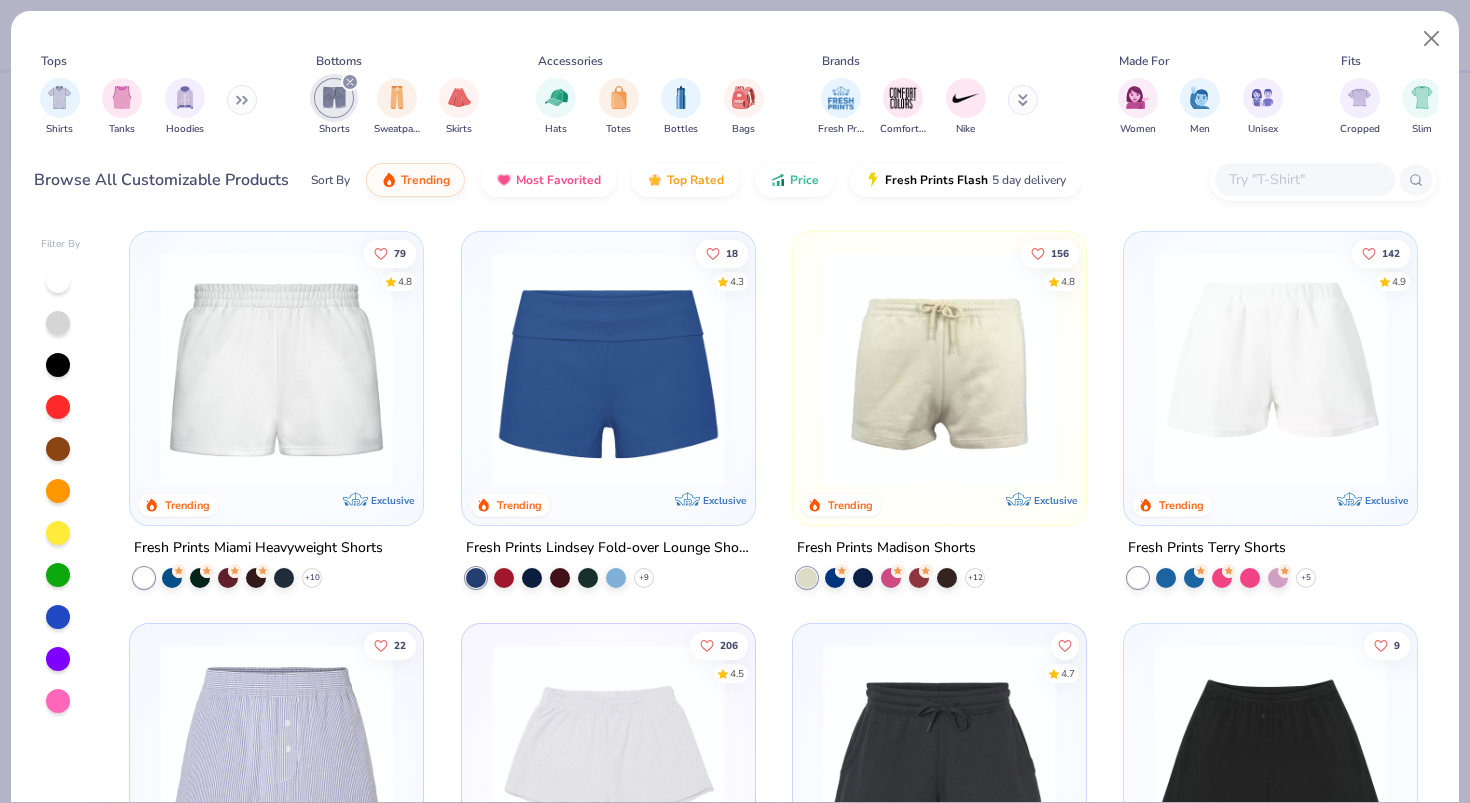 click at bounding box center (608, 368) 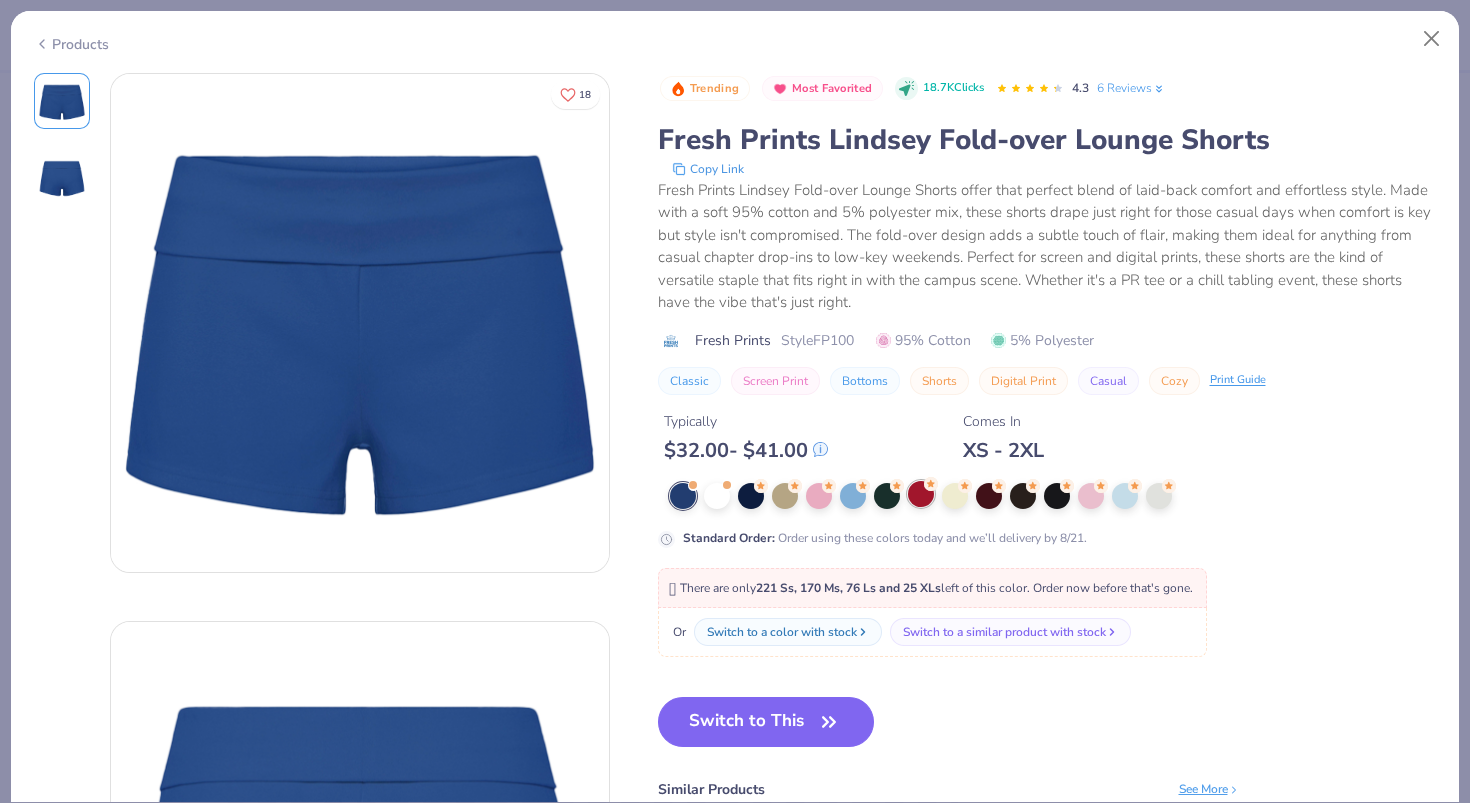 click at bounding box center [921, 494] 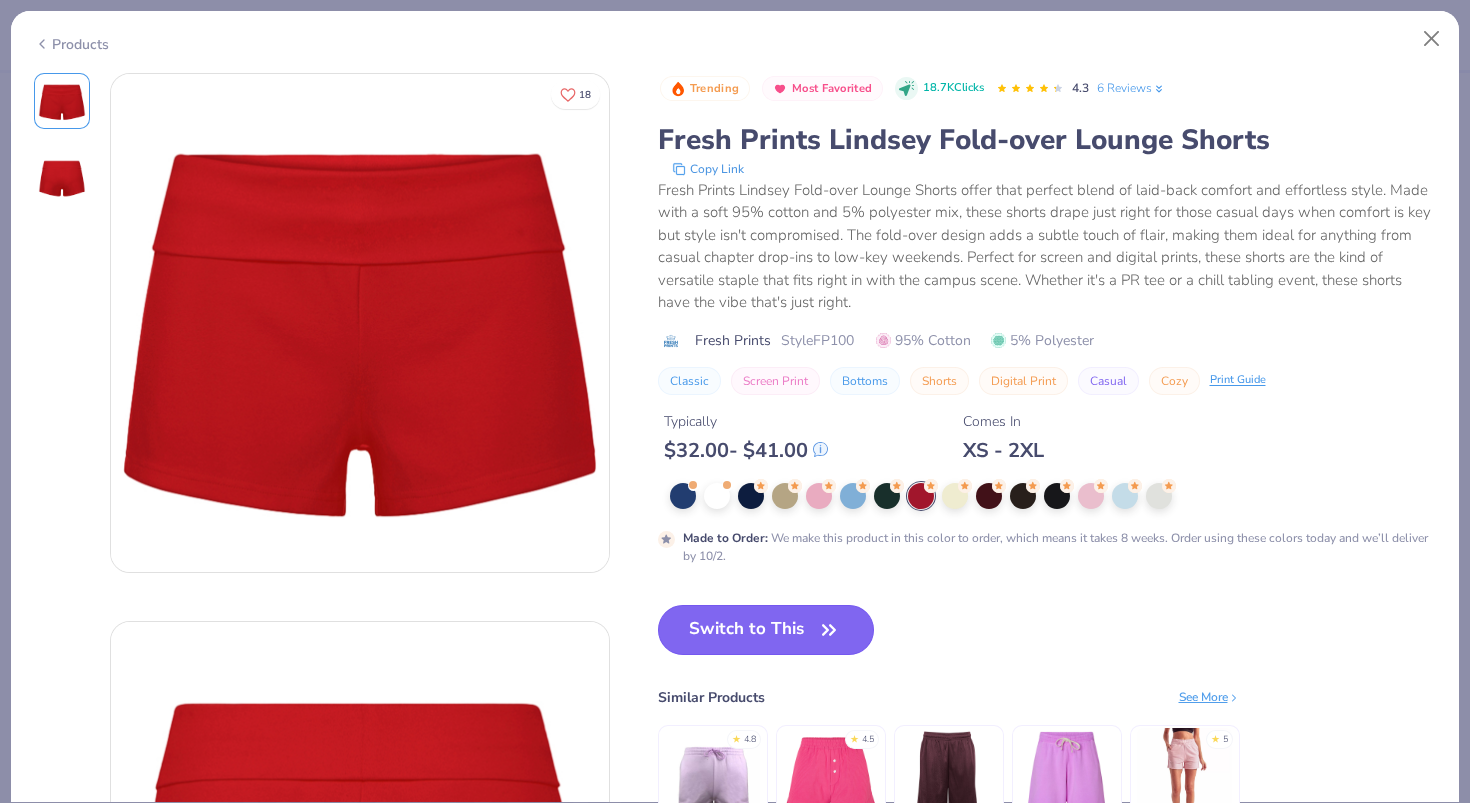 click on "Switch to This" at bounding box center (766, 630) 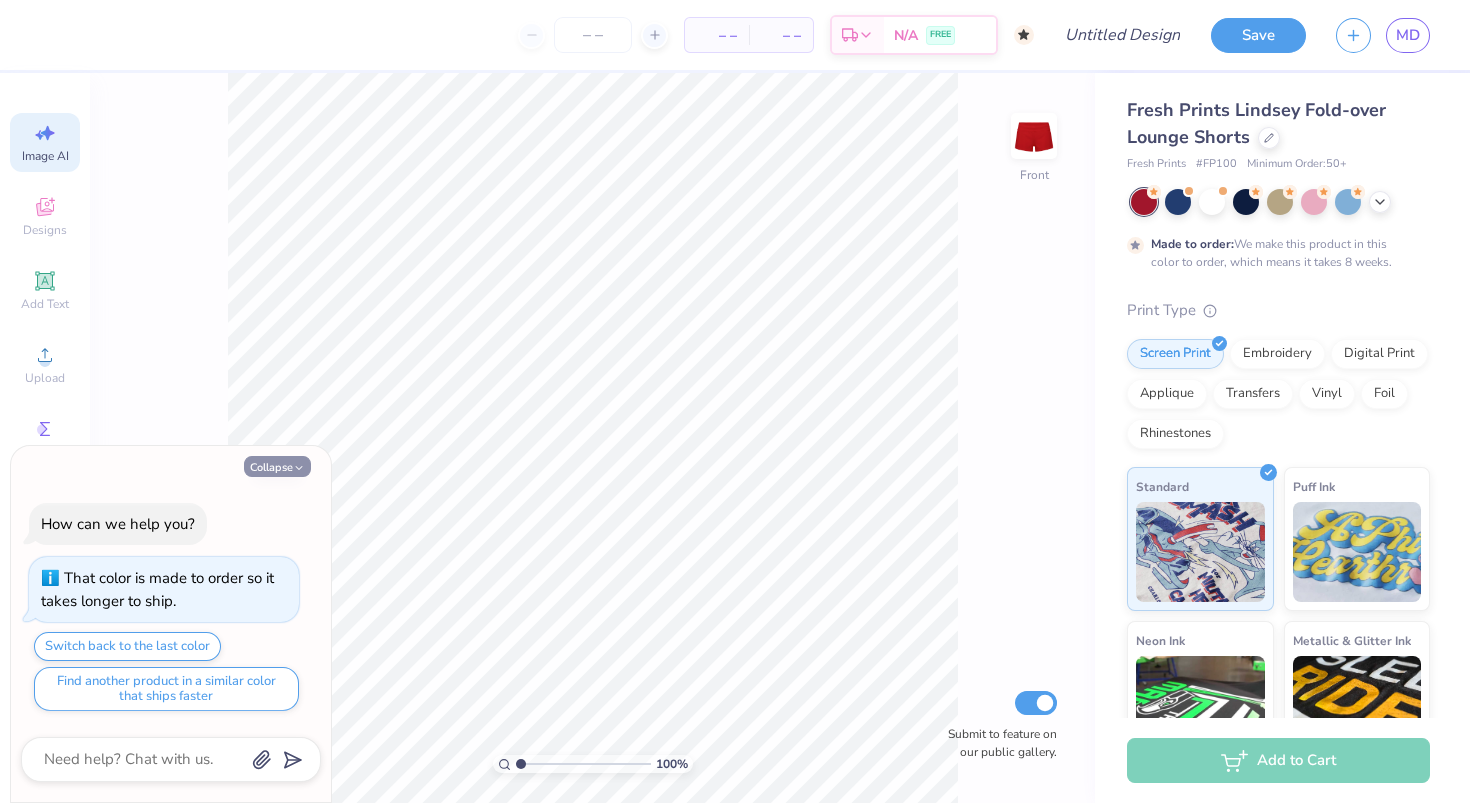 click on "Collapse" at bounding box center [277, 466] 